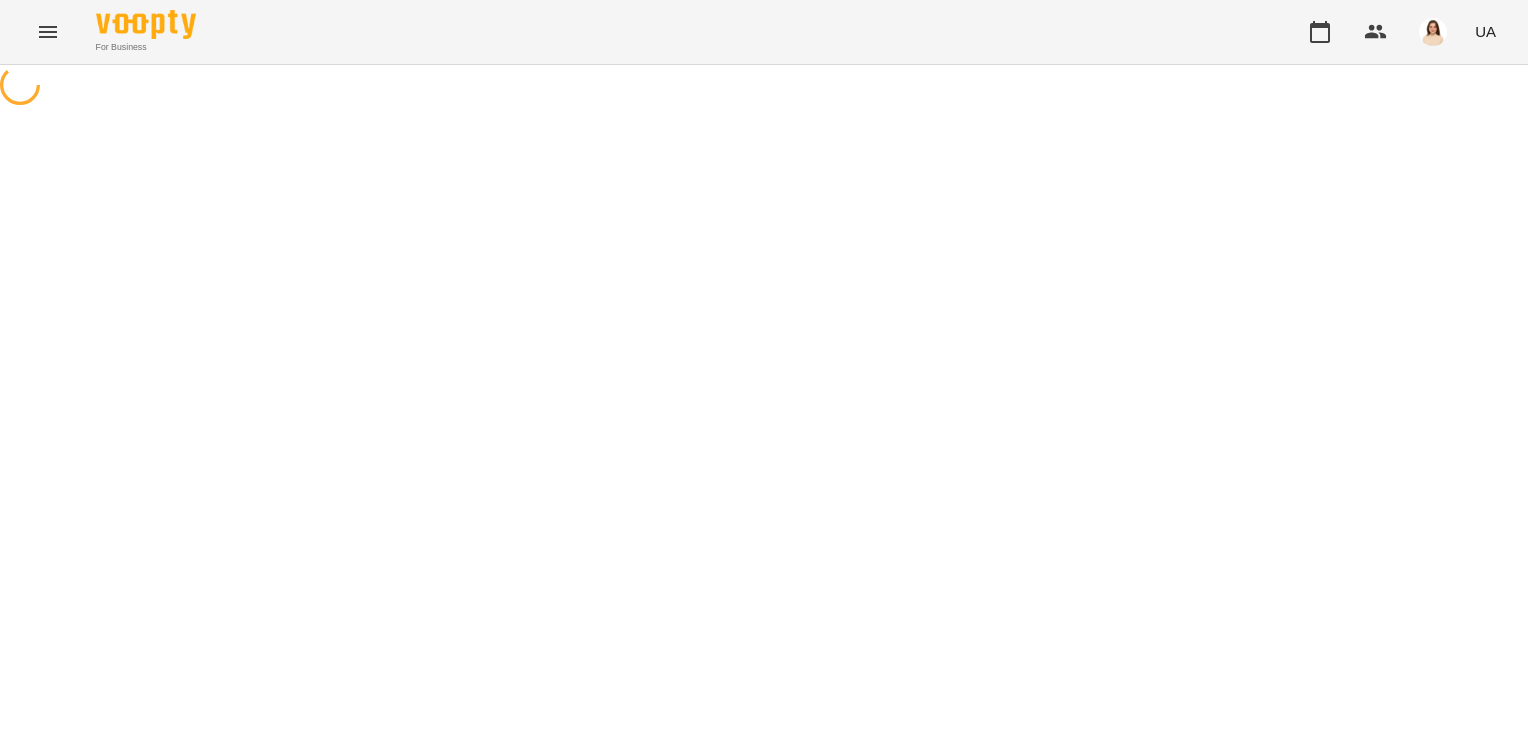 scroll, scrollTop: 0, scrollLeft: 0, axis: both 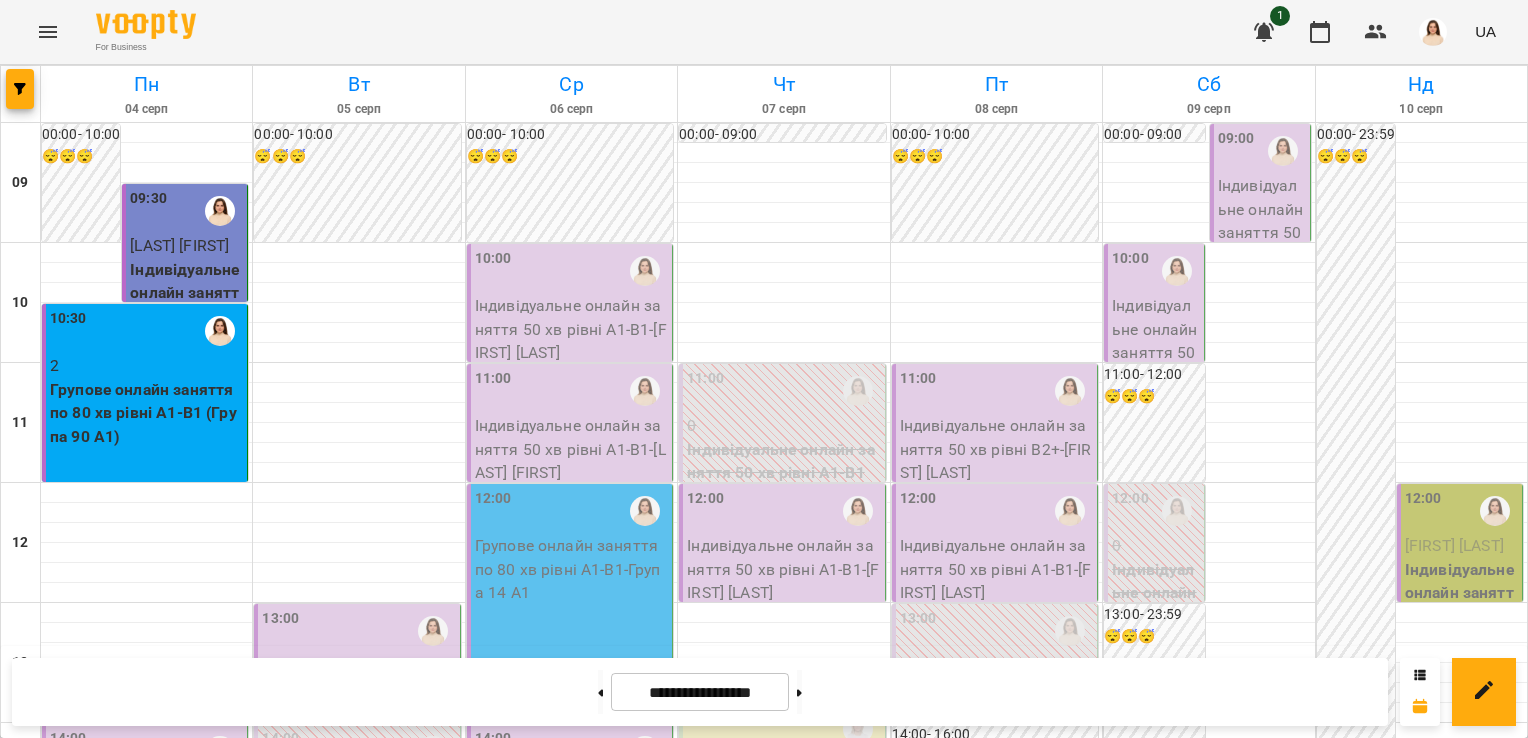 click on "14:00" at bounding box center (146, 751) 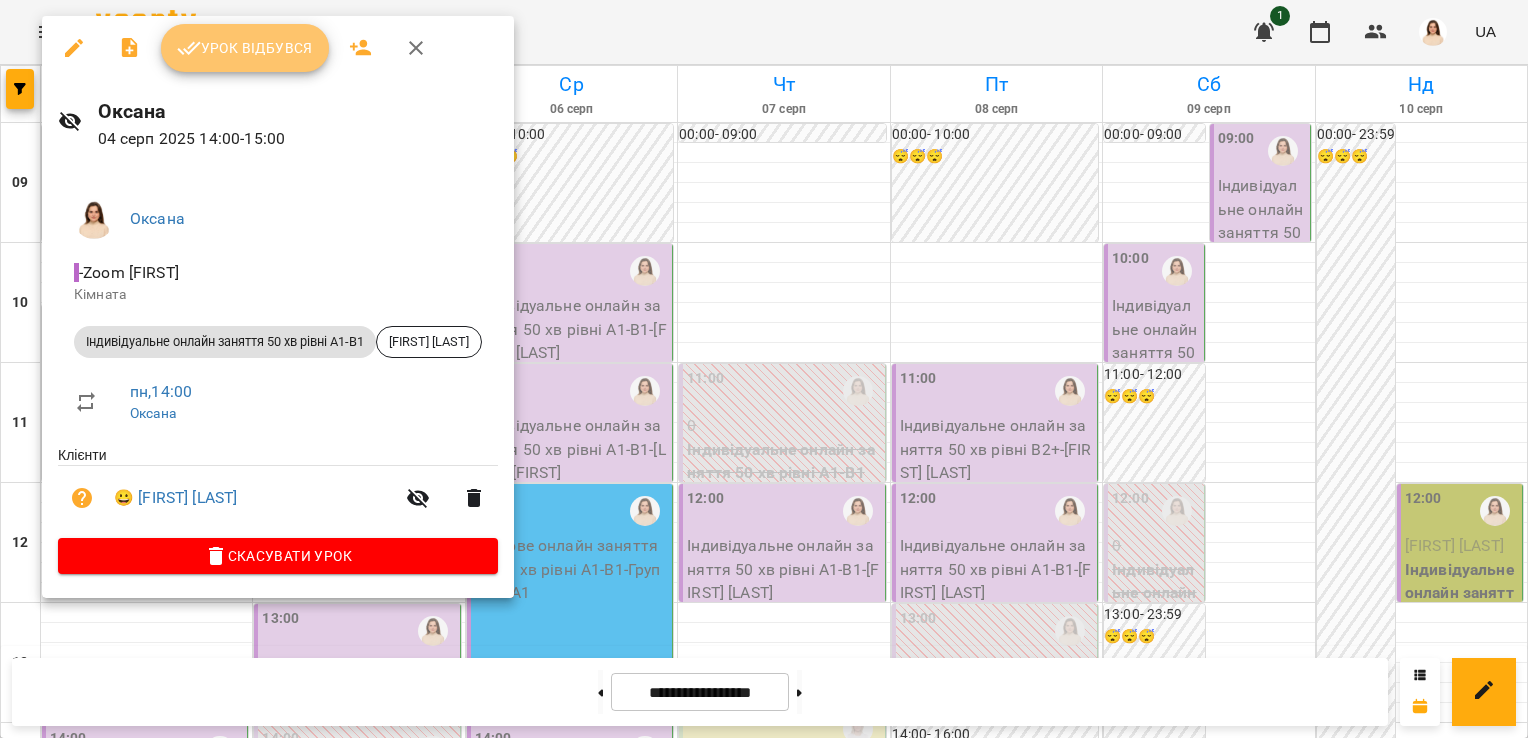 click on "Урок відбувся" at bounding box center [245, 48] 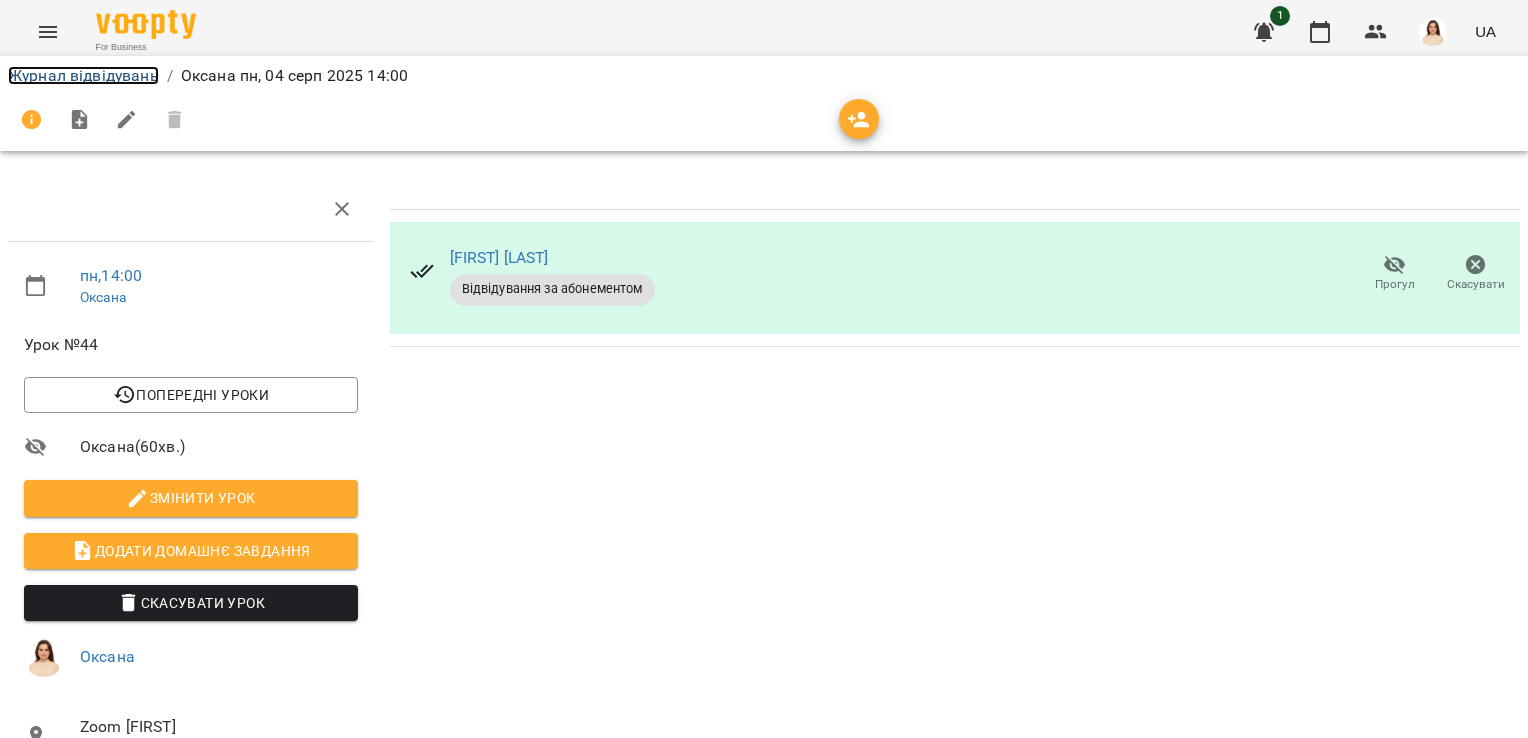 click on "Журнал відвідувань" at bounding box center [83, 75] 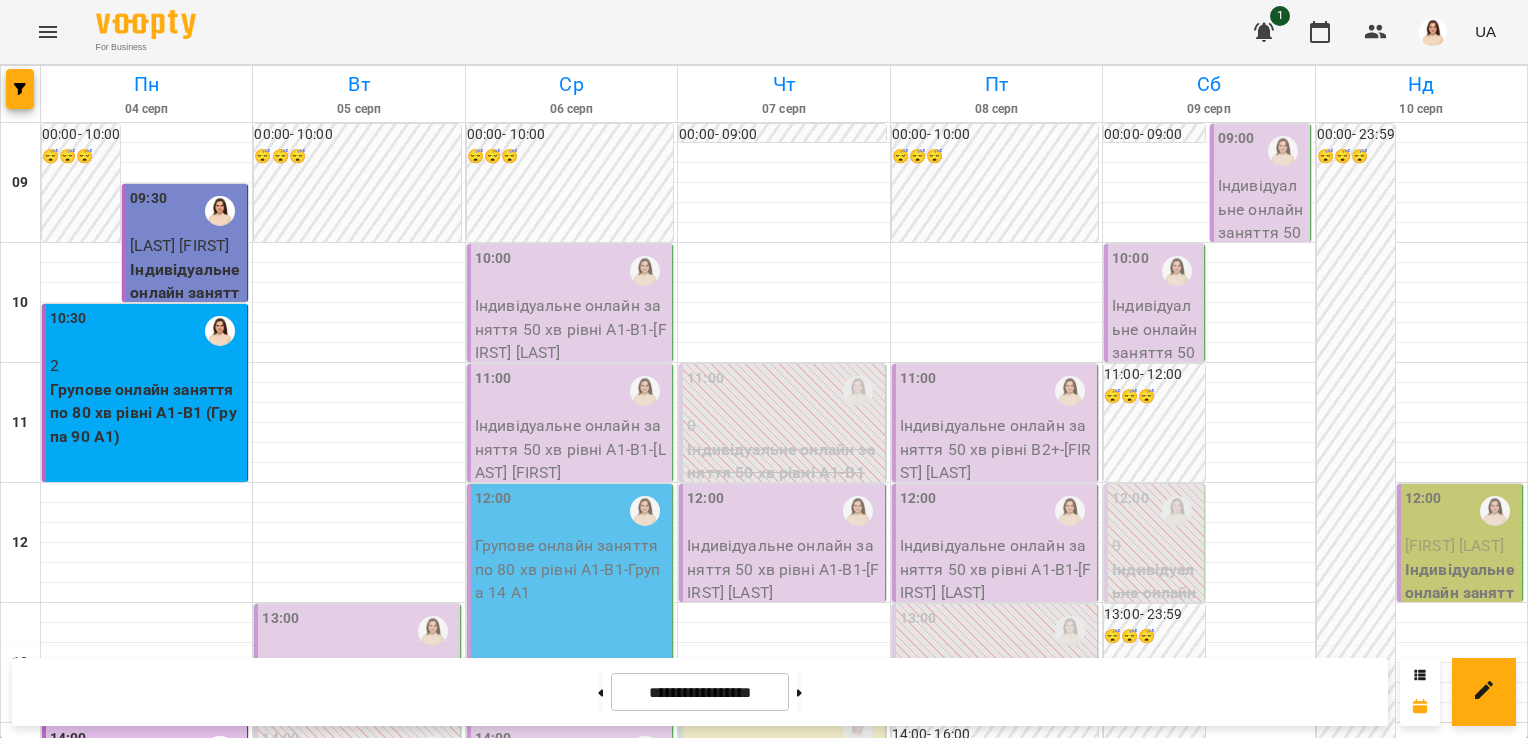 scroll, scrollTop: 493, scrollLeft: 0, axis: vertical 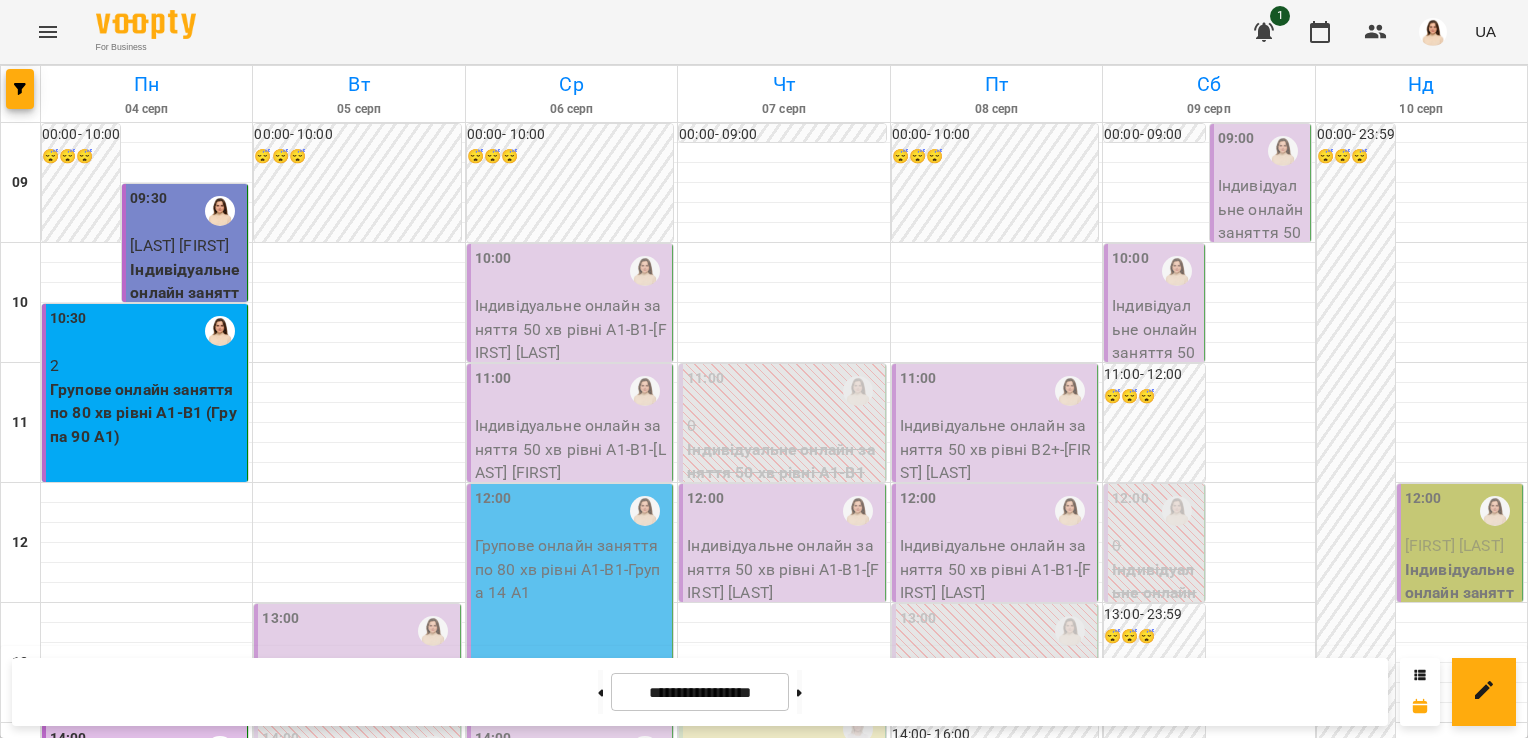 click on "15:00" at bounding box center (146, 871) 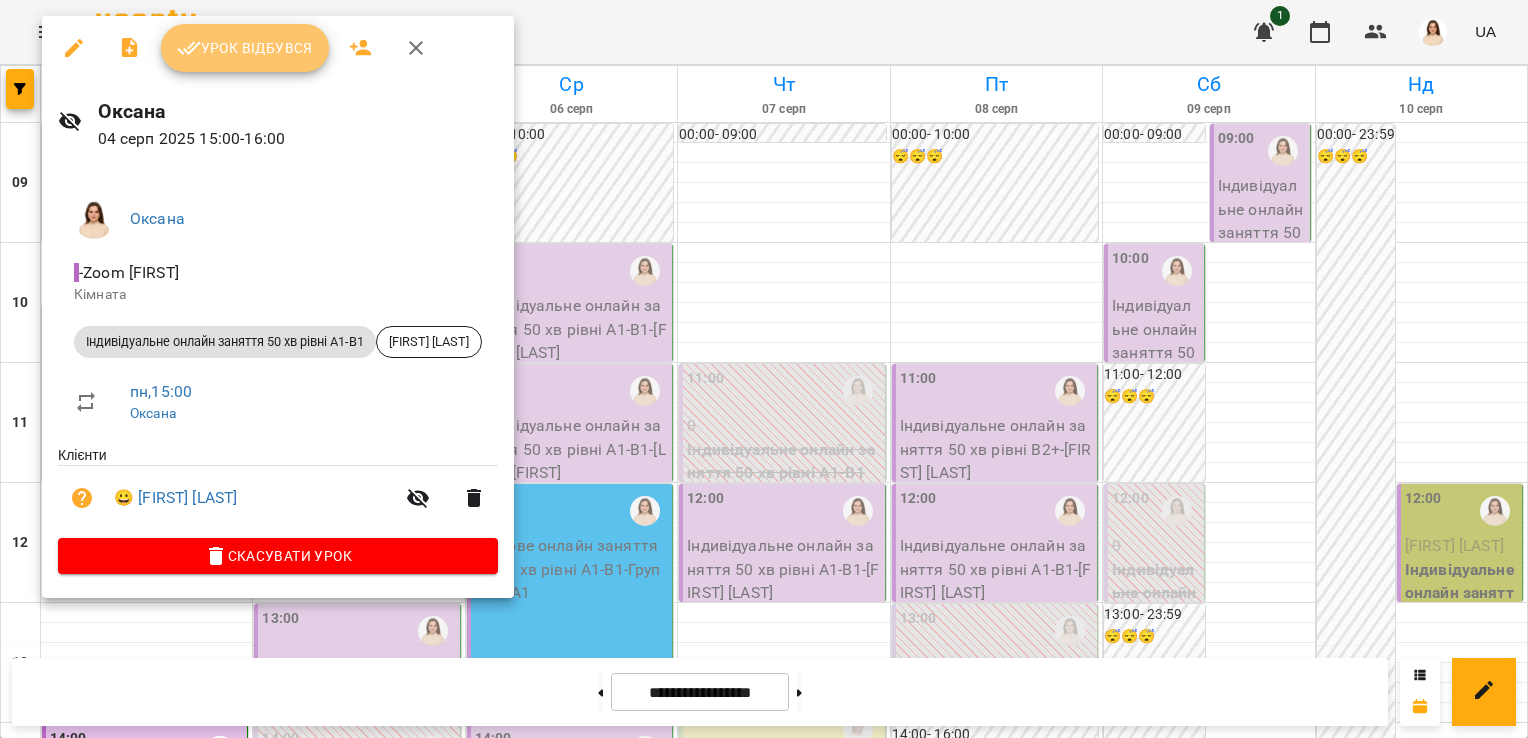 click on "Урок відбувся" at bounding box center [245, 48] 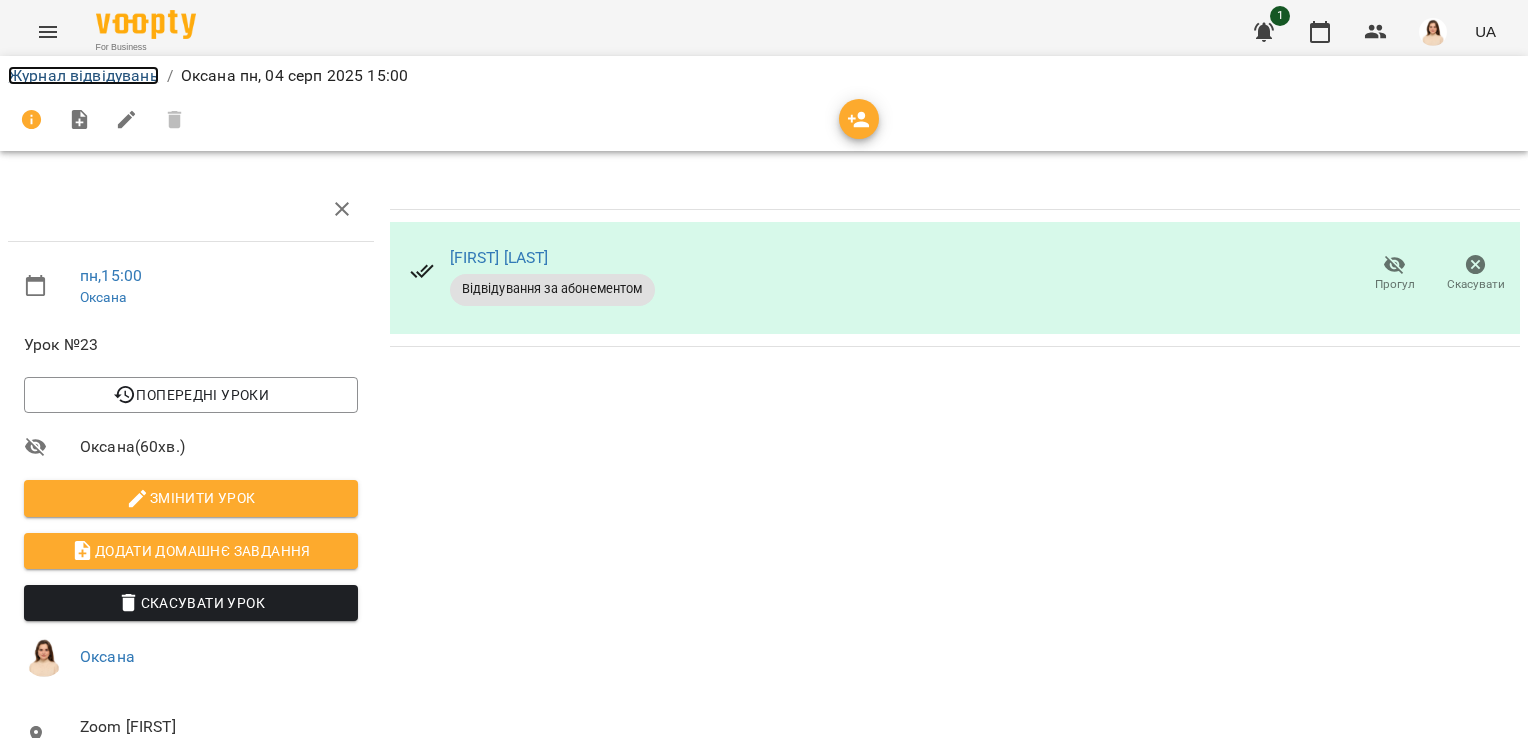 click on "Журнал відвідувань" at bounding box center (83, 75) 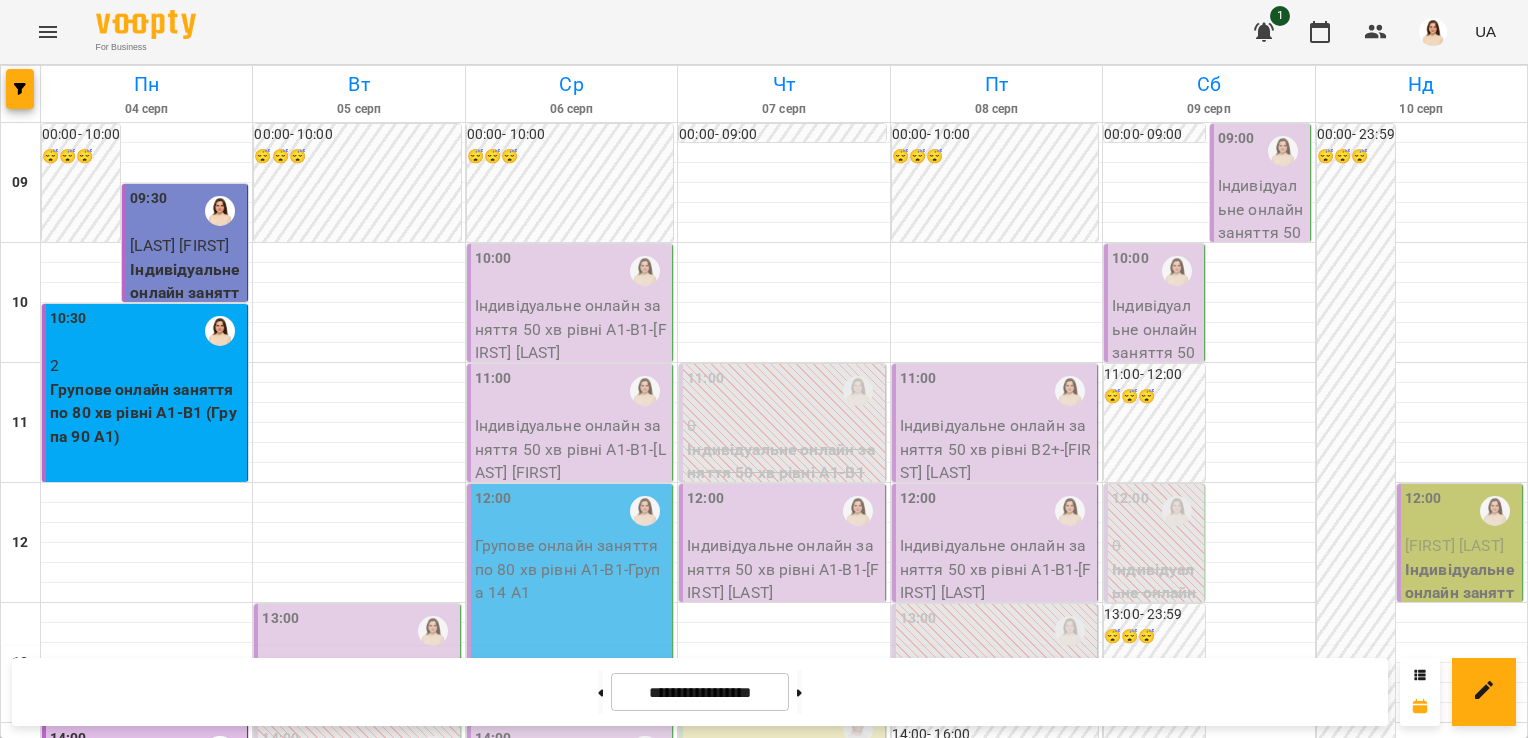 scroll, scrollTop: 626, scrollLeft: 0, axis: vertical 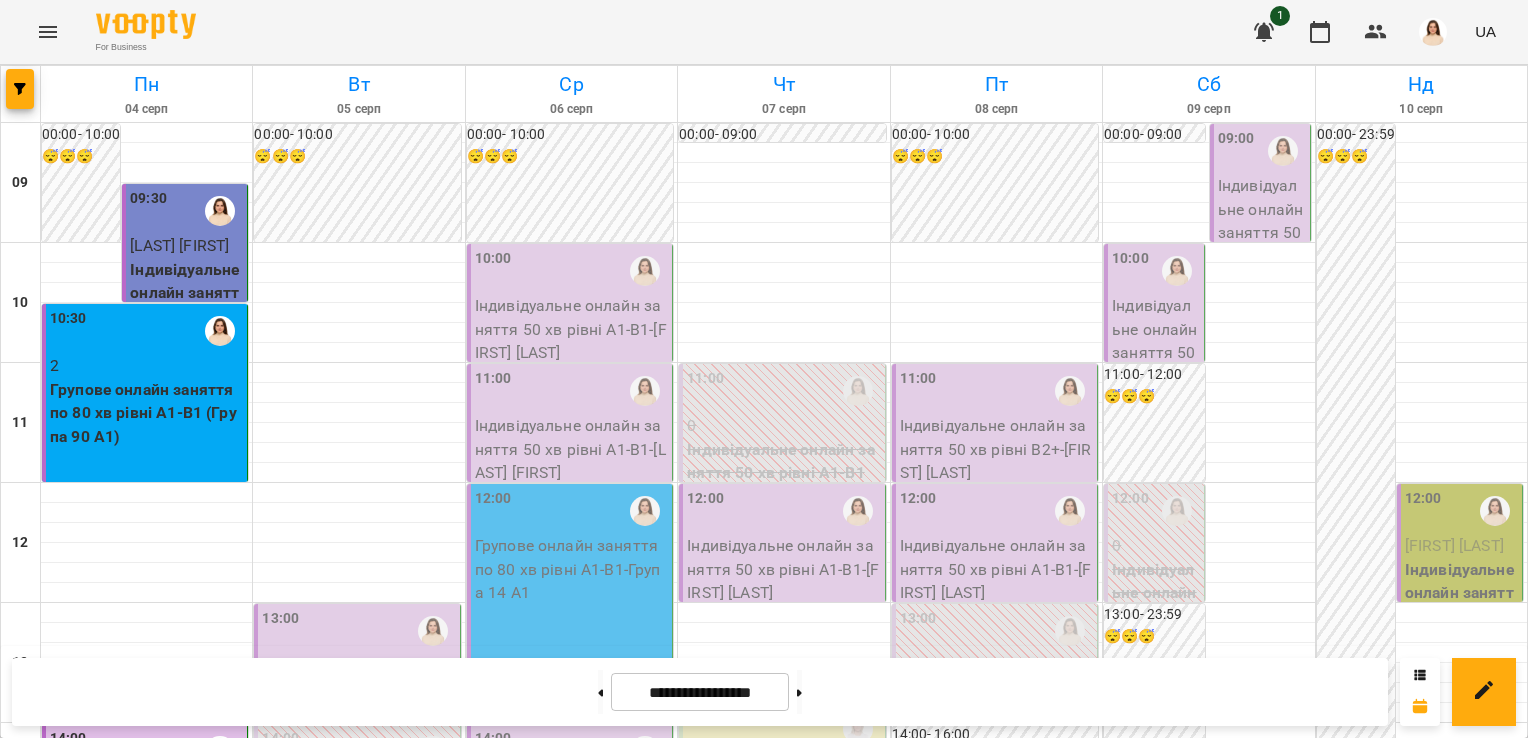 click on "16:00" at bounding box center [146, 991] 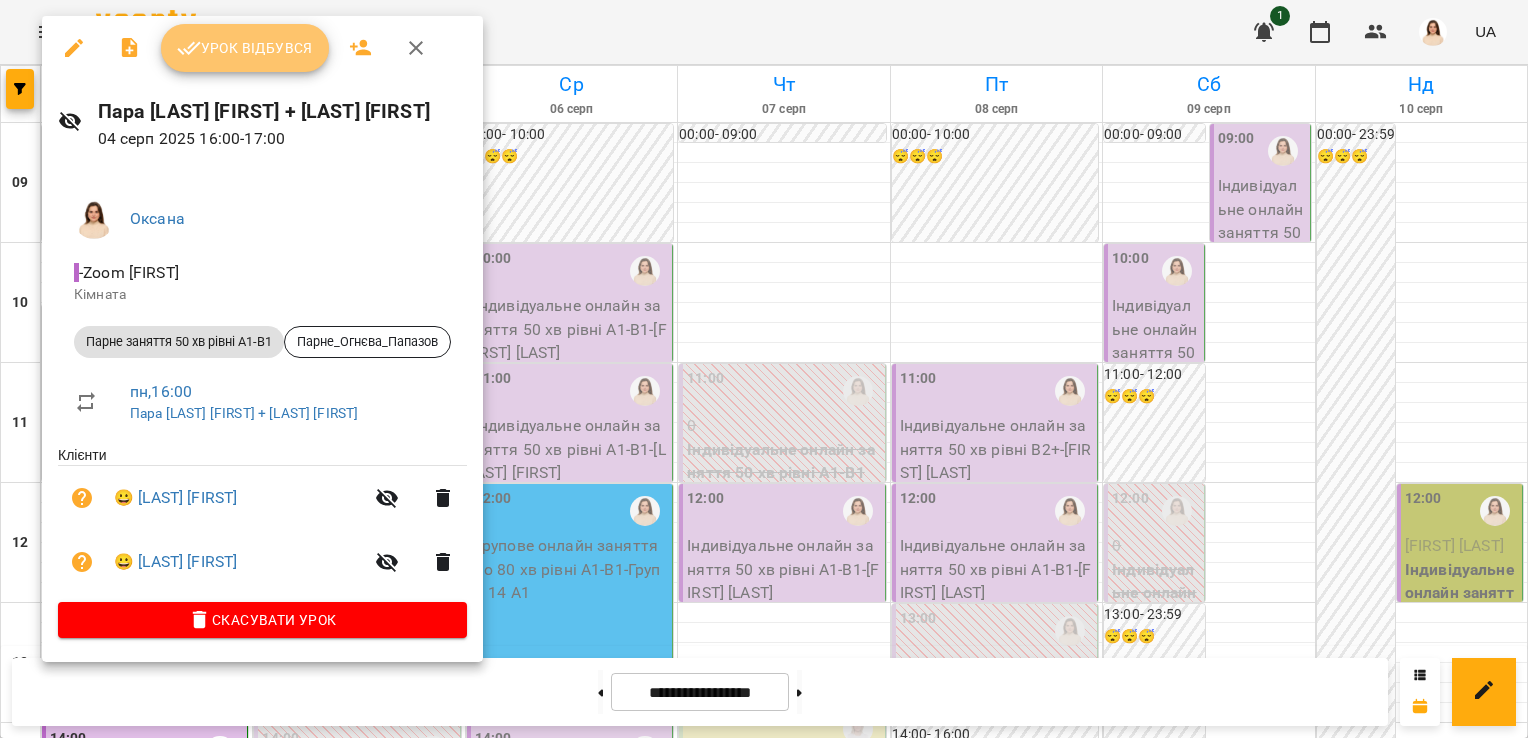 click on "Урок відбувся" at bounding box center (245, 48) 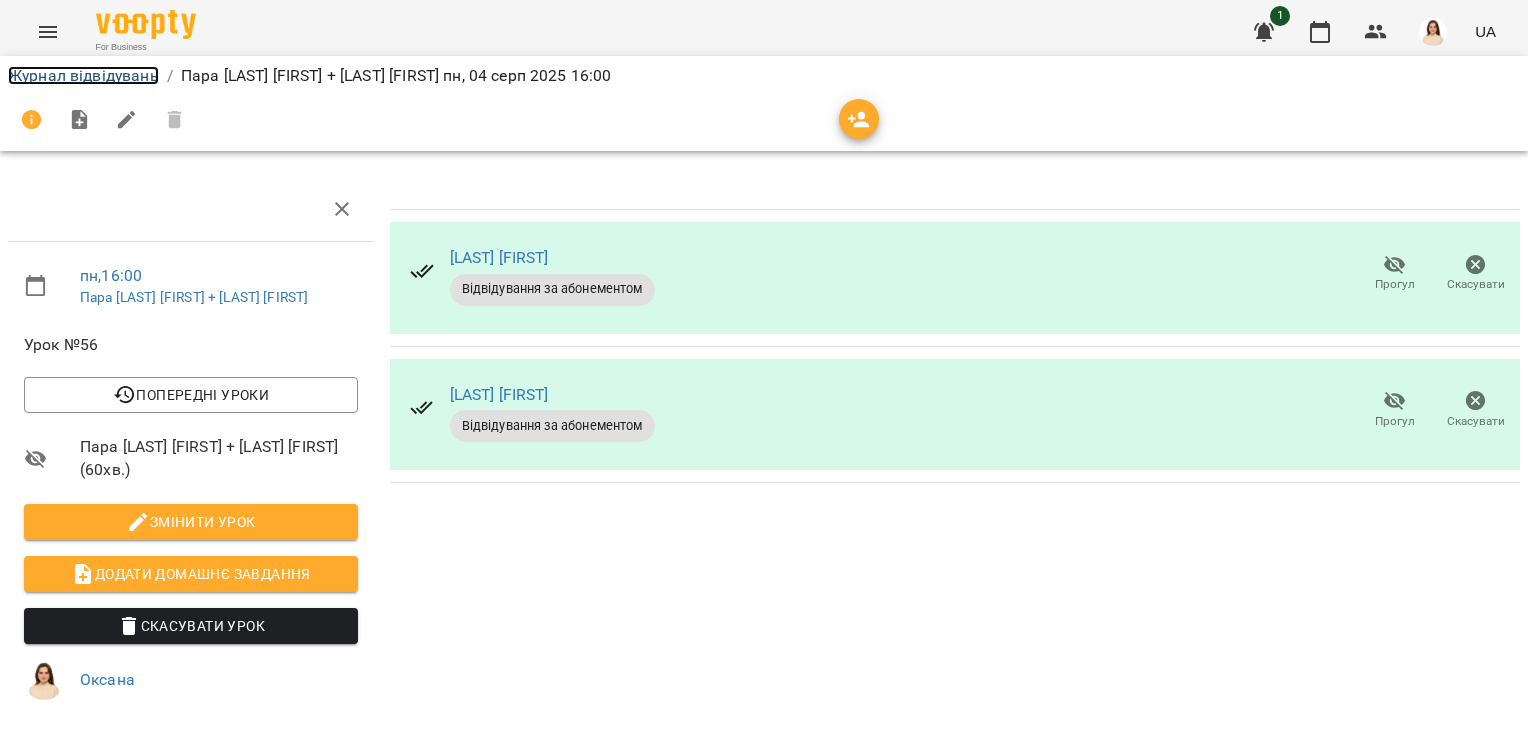 click on "Журнал відвідувань" at bounding box center (83, 75) 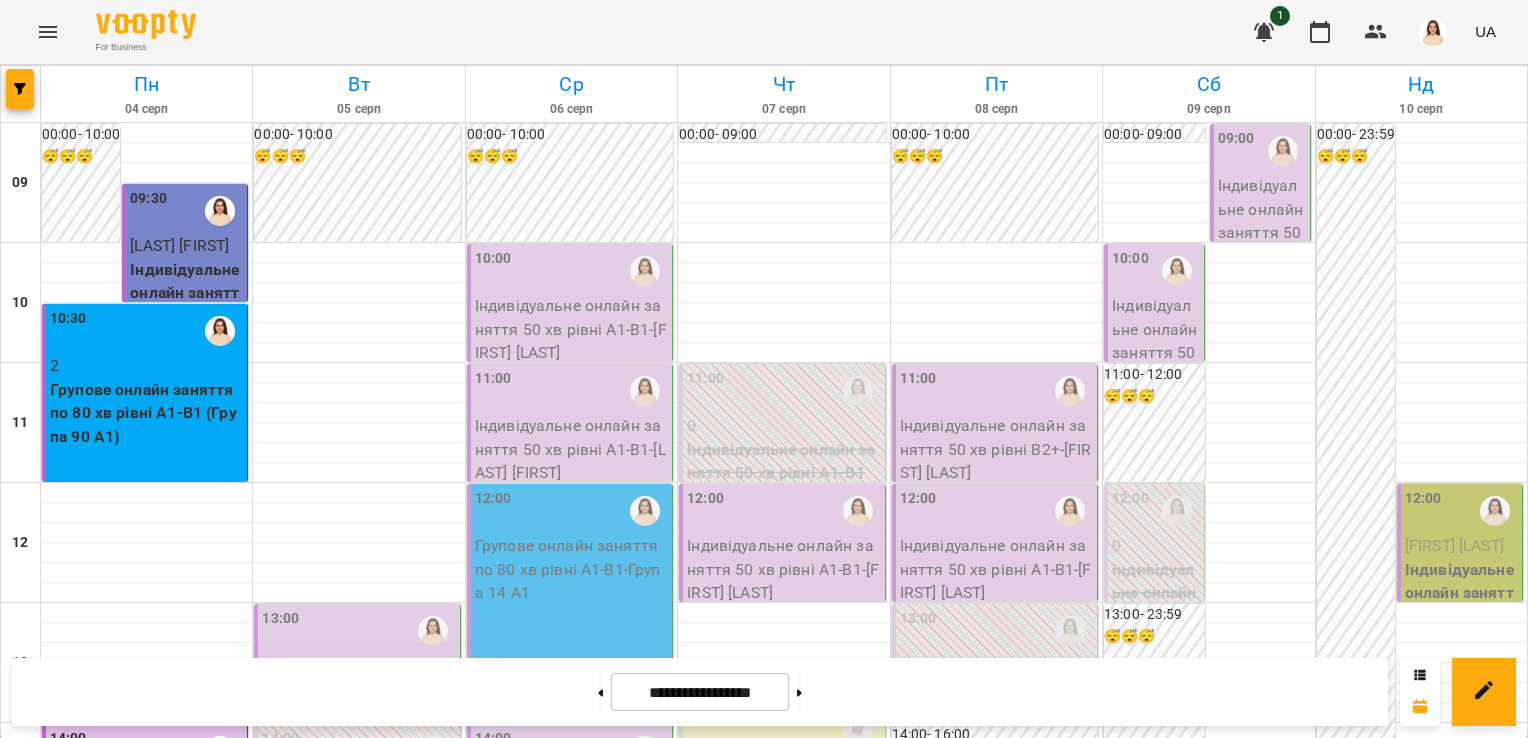 scroll, scrollTop: 1004, scrollLeft: 0, axis: vertical 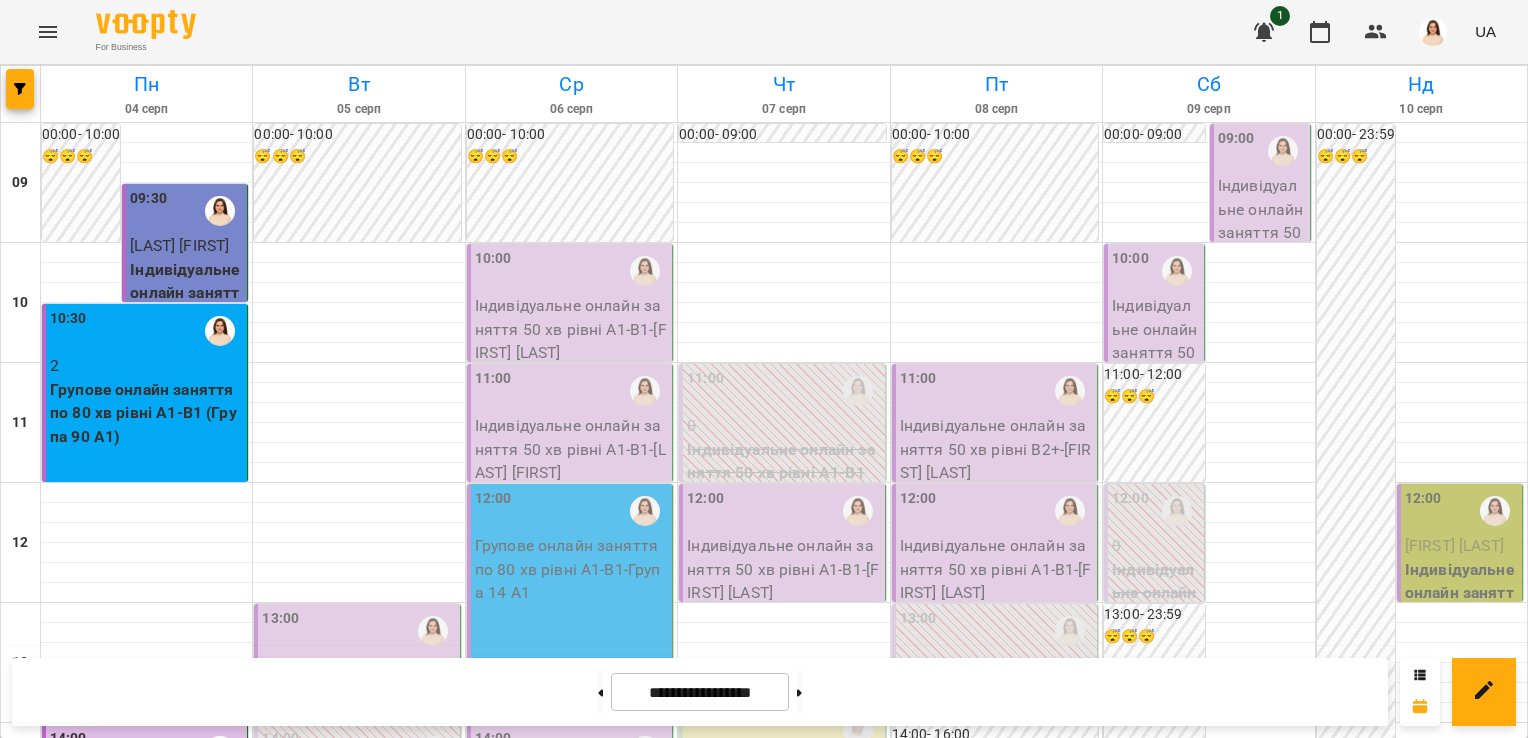 click on "19:00" at bounding box center (146, 1351) 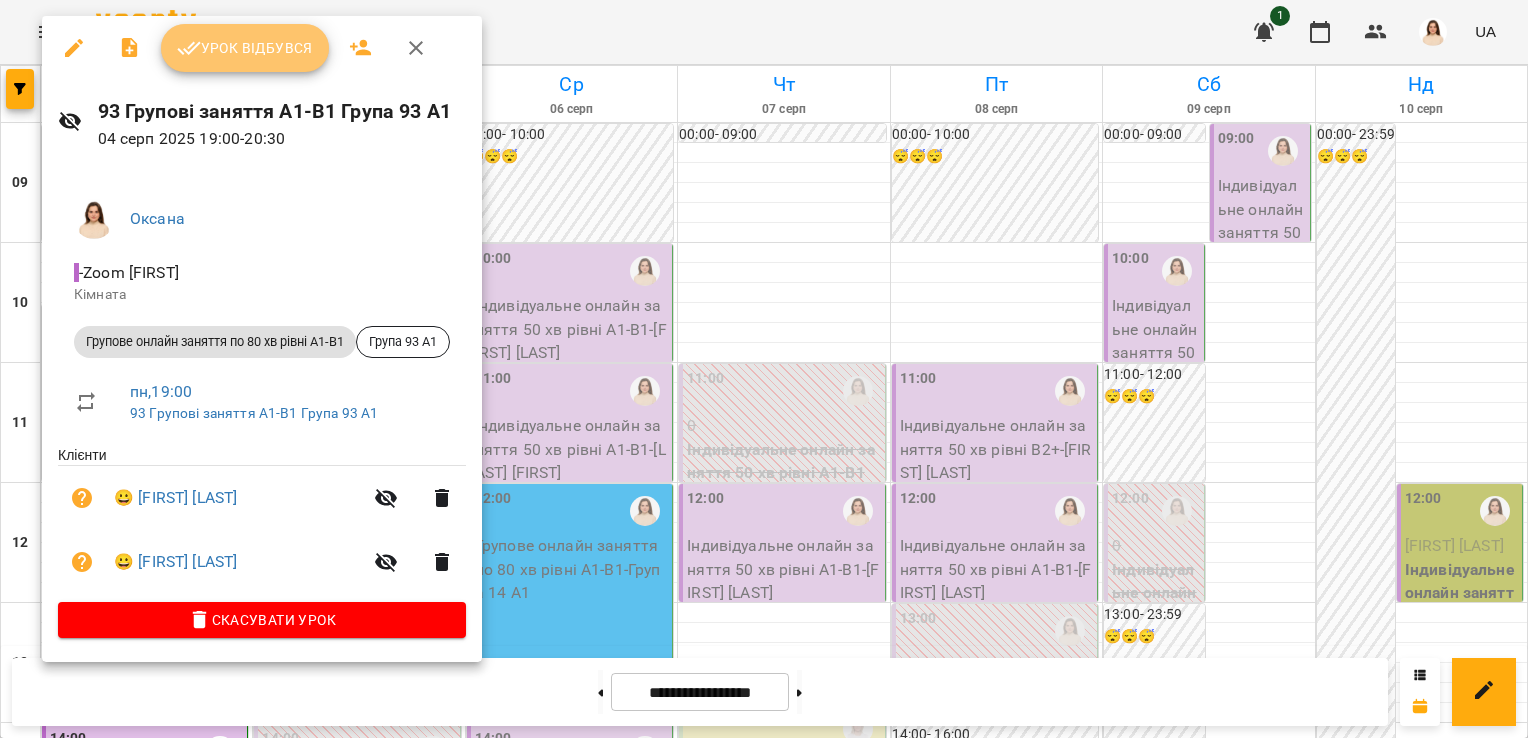 click on "Урок відбувся" at bounding box center [245, 48] 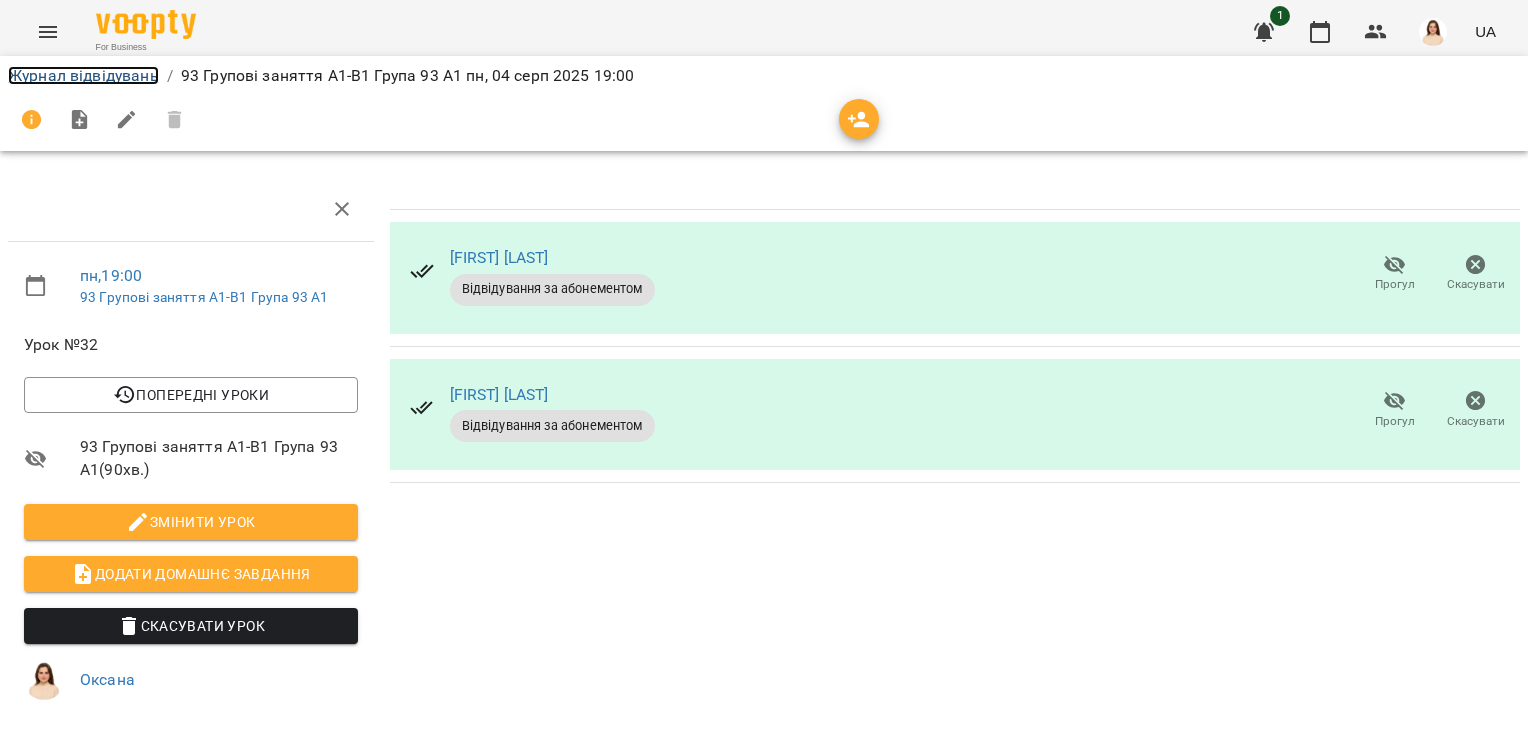 click on "Журнал відвідувань" at bounding box center [83, 75] 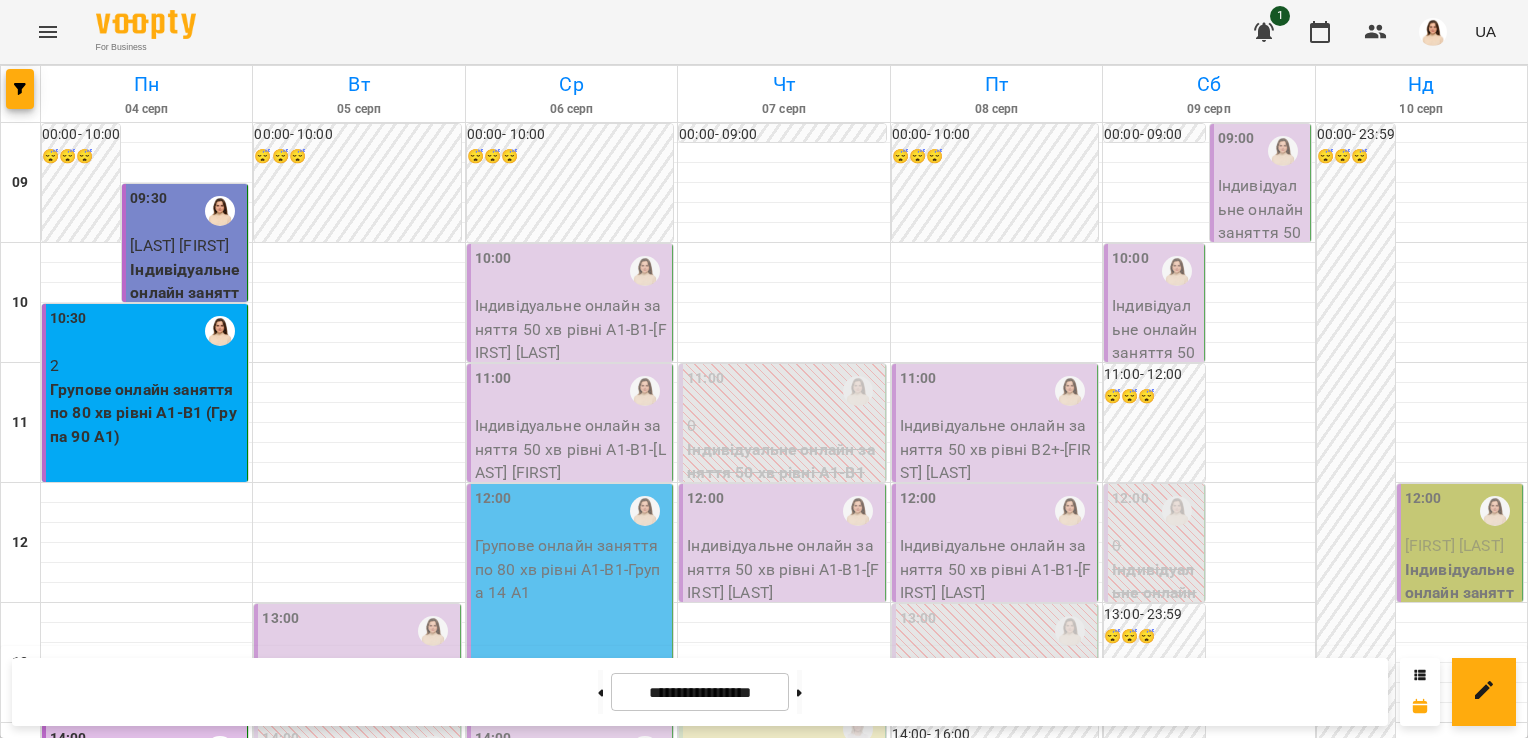 scroll, scrollTop: 1154, scrollLeft: 0, axis: vertical 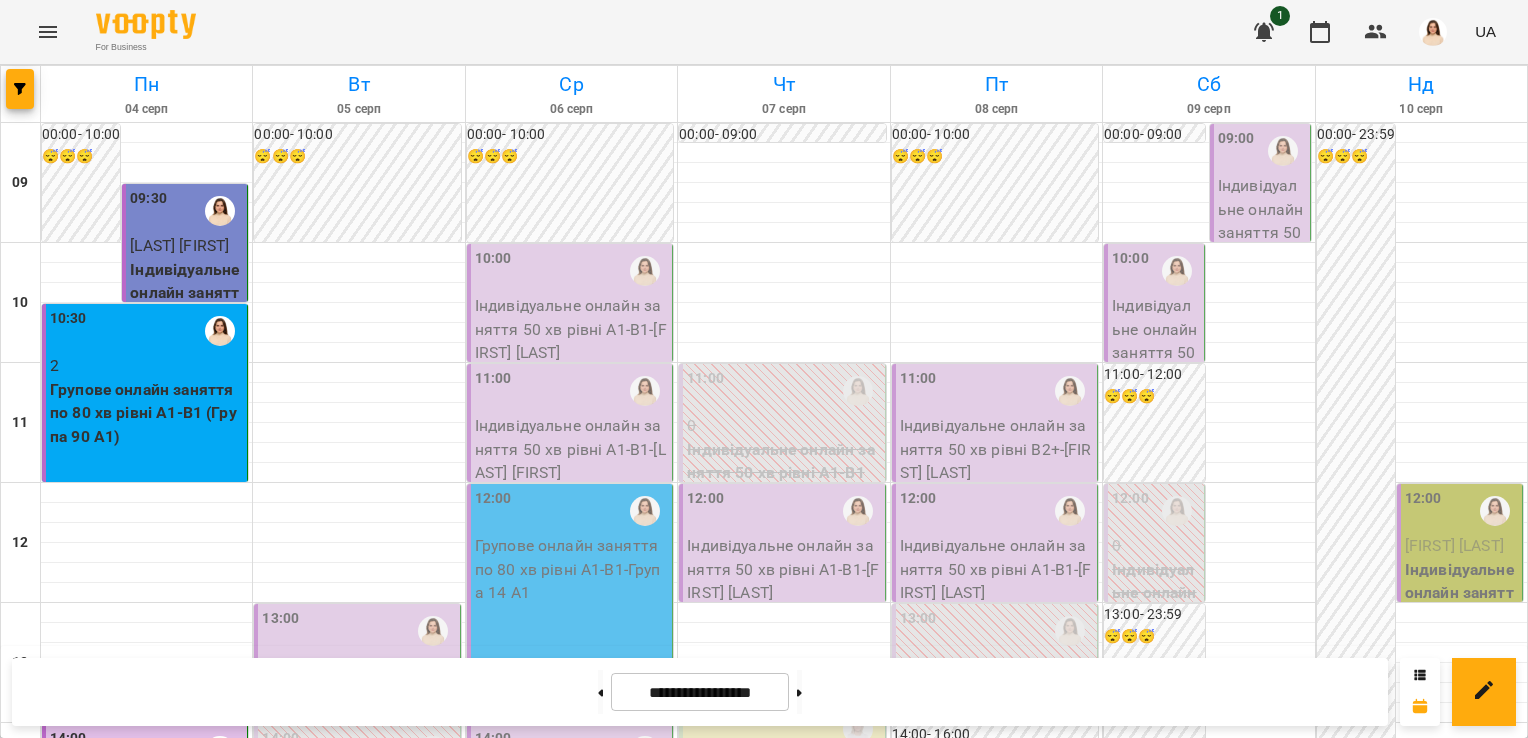 click on "20:30" at bounding box center [146, 1531] 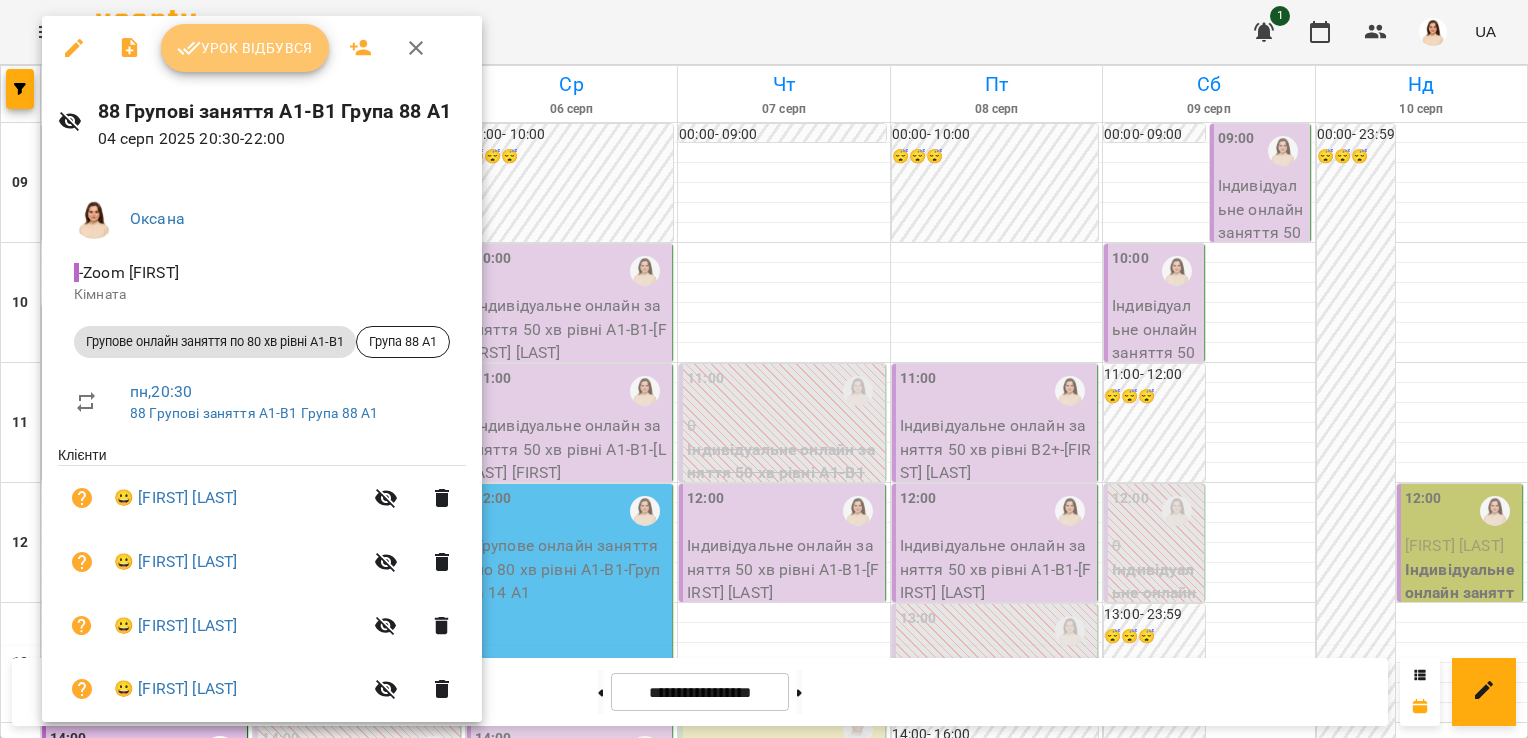 click on "Урок відбувся" at bounding box center (245, 48) 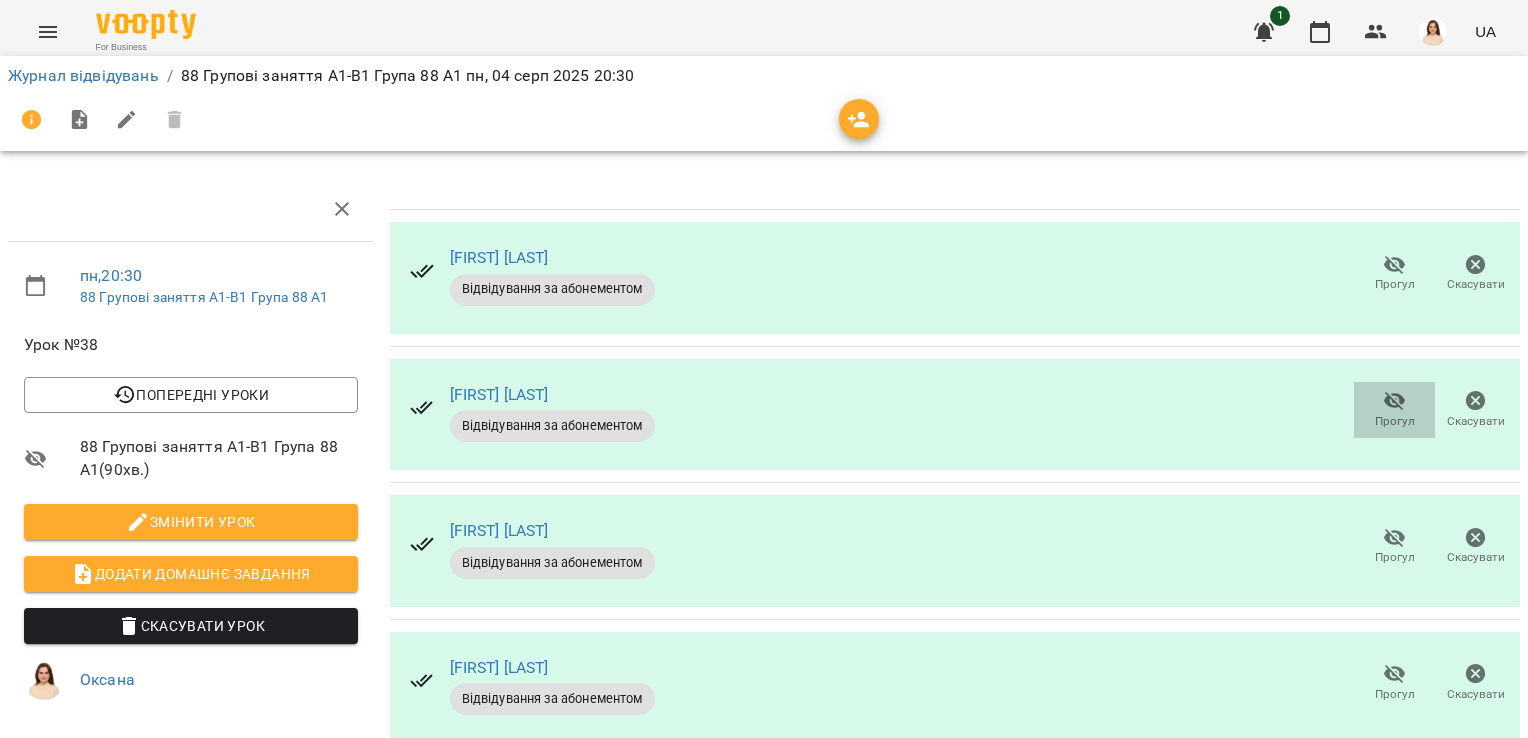 click 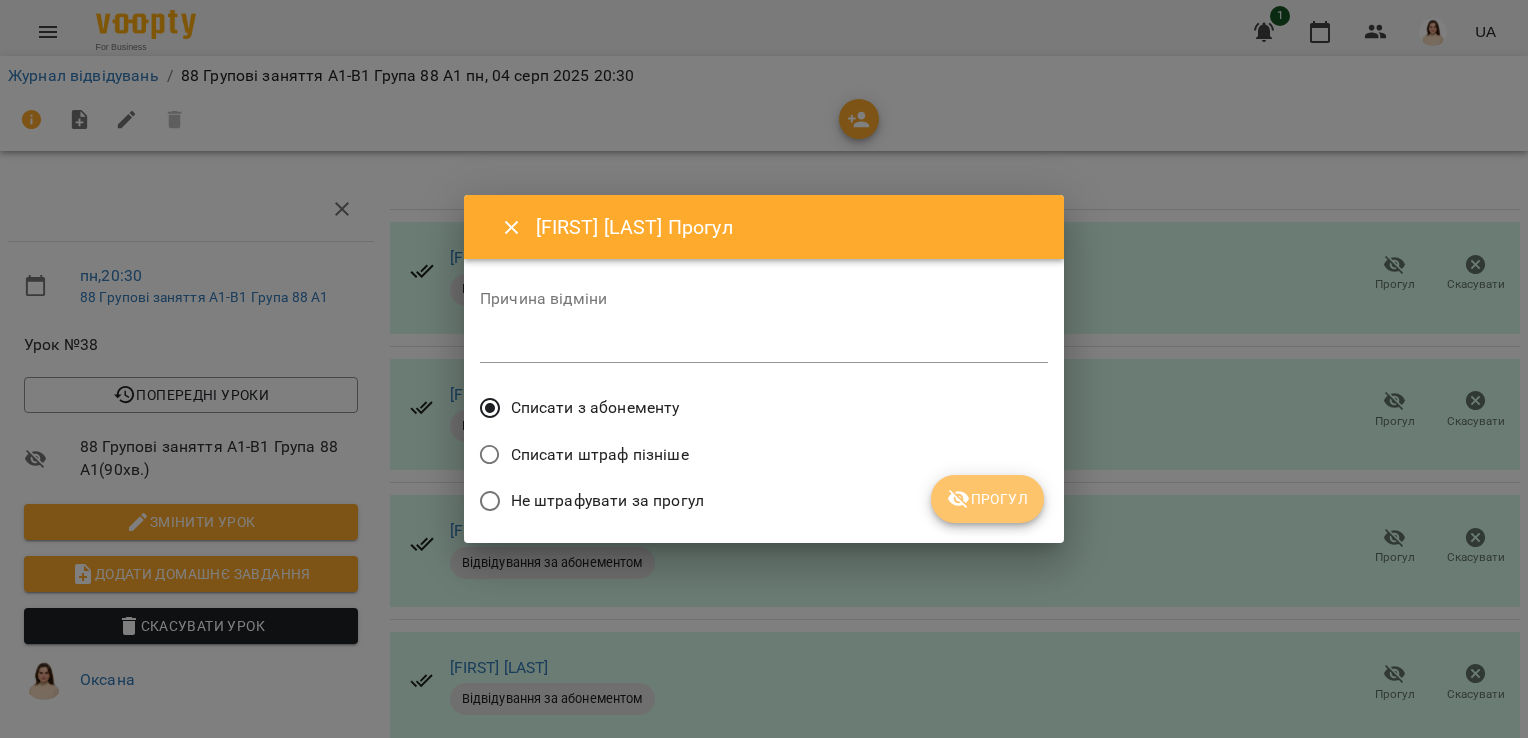 click on "Прогул" at bounding box center (987, 499) 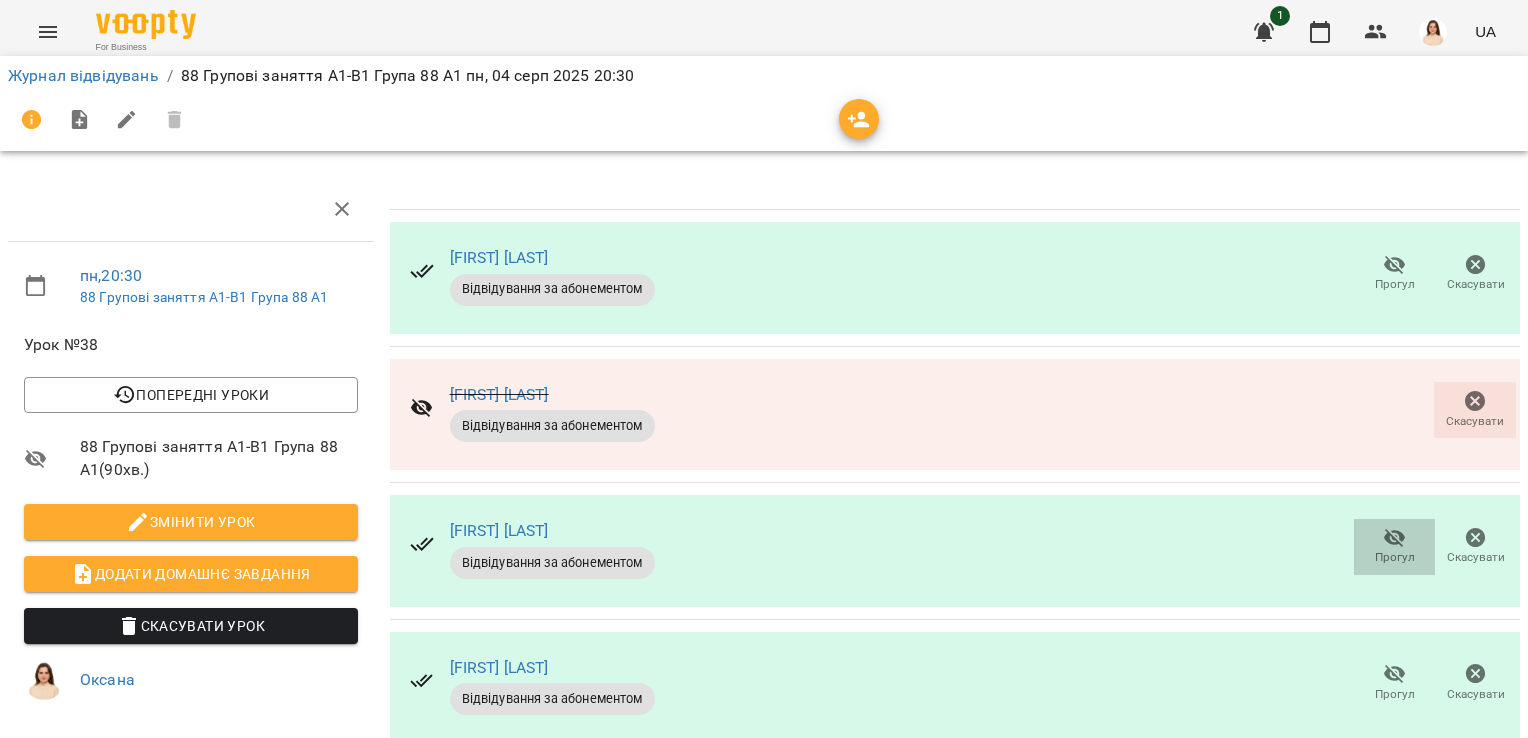 click 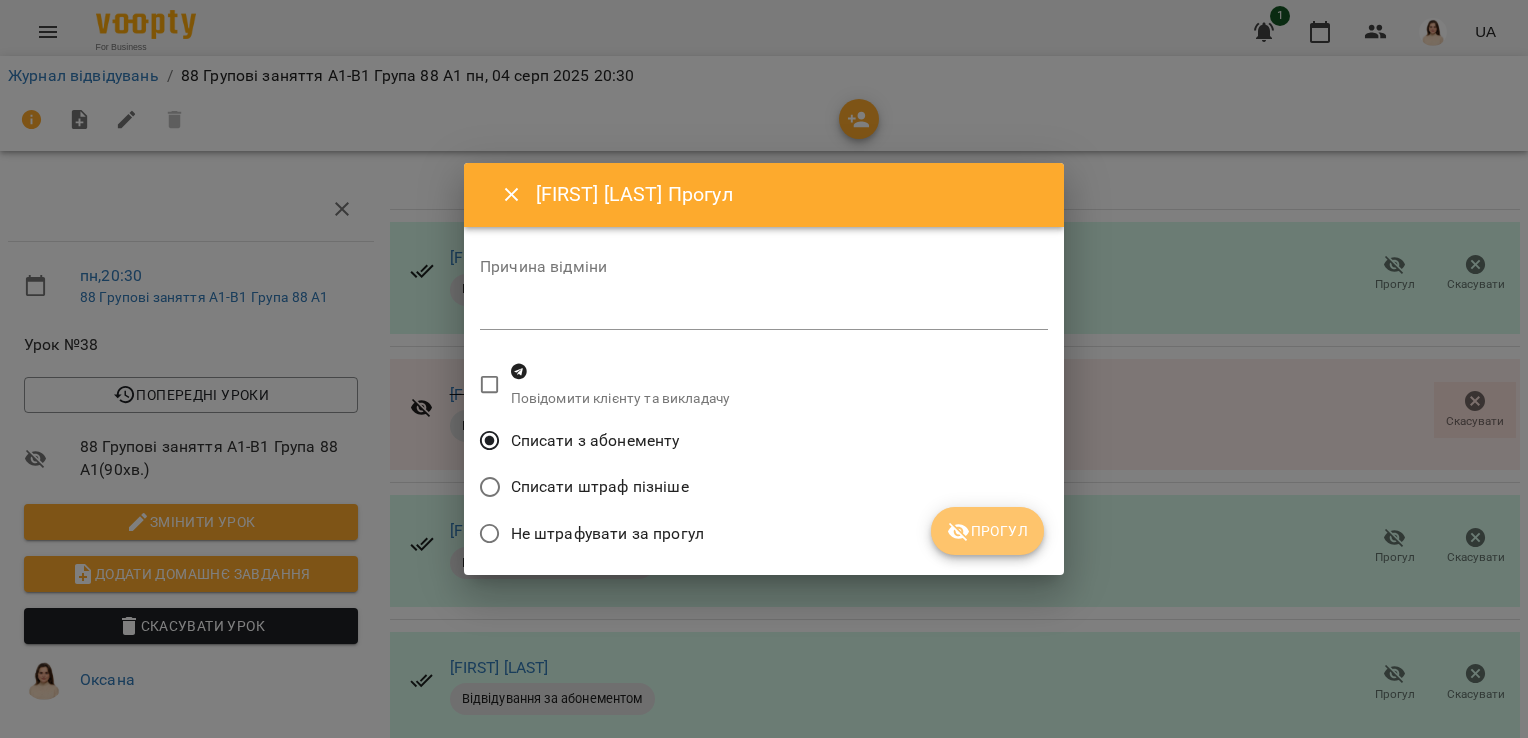 click on "Прогул" at bounding box center (987, 531) 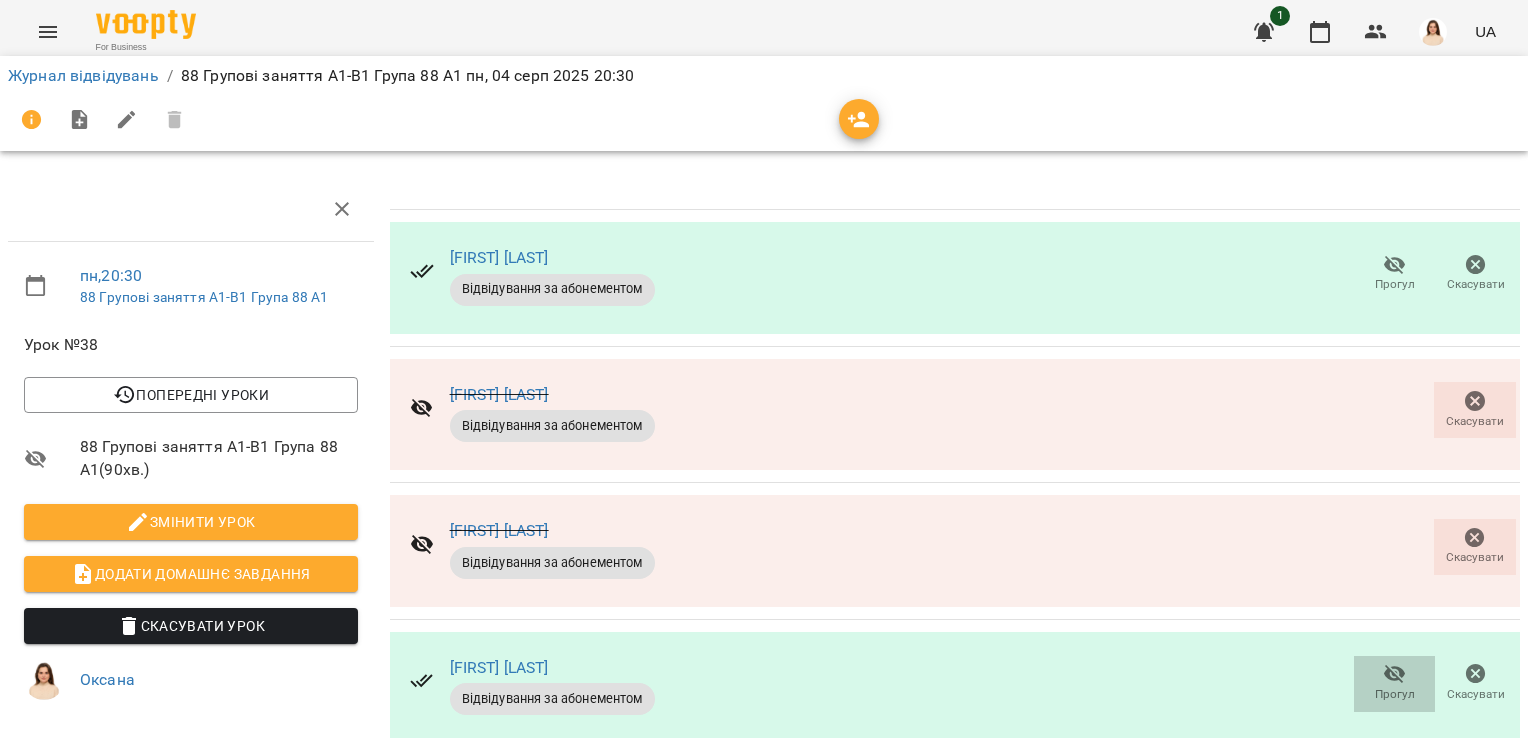 click 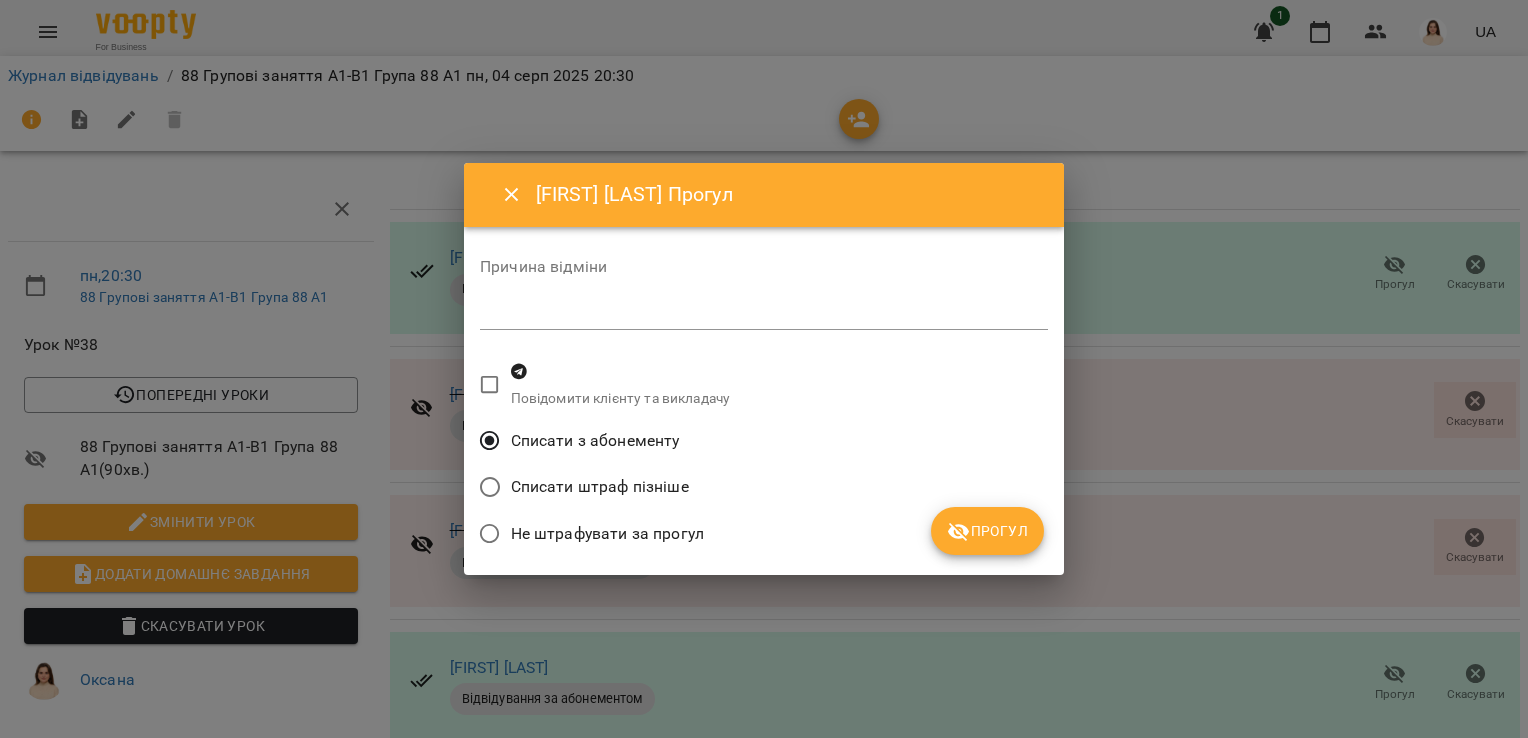 click on "Прогул" at bounding box center [987, 531] 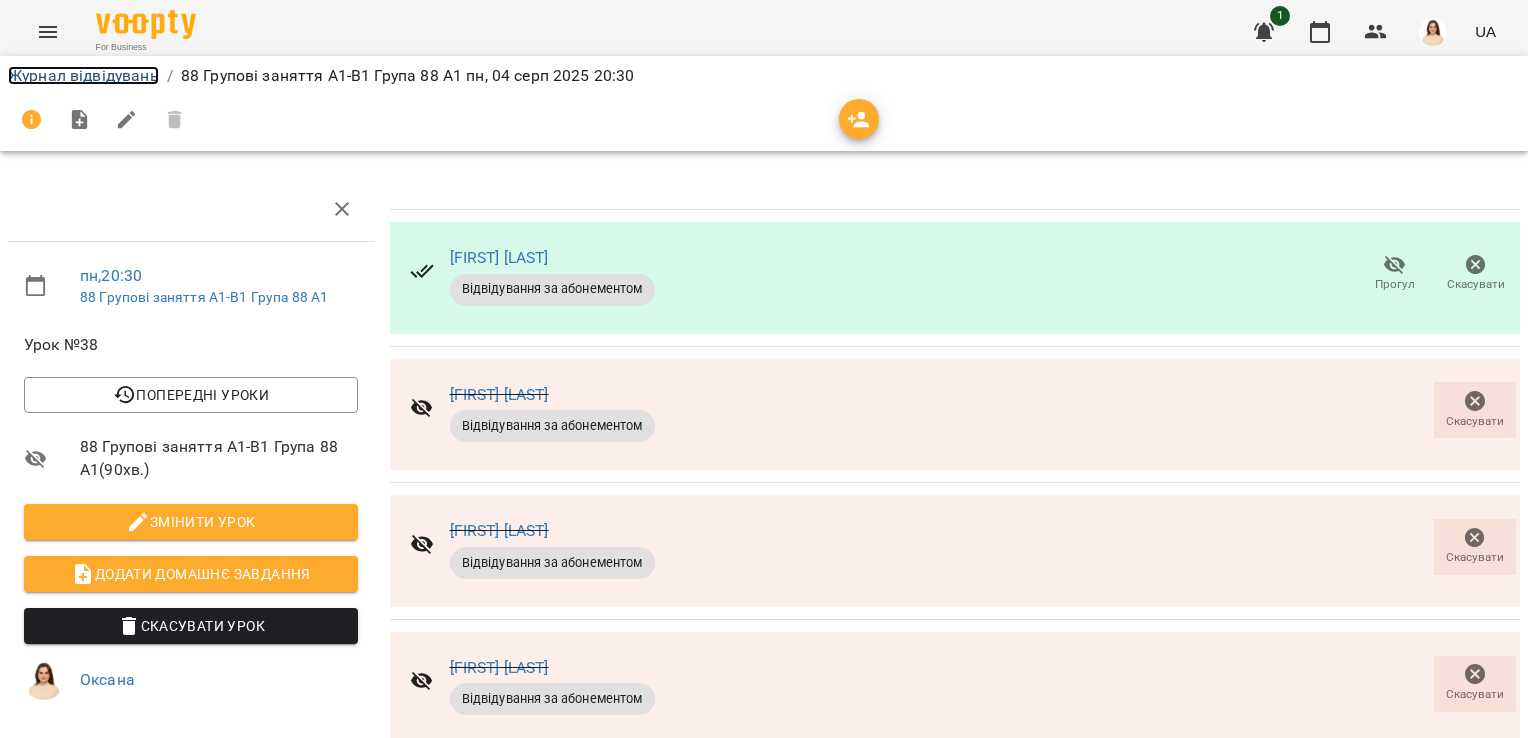 click on "Журнал відвідувань" at bounding box center (83, 75) 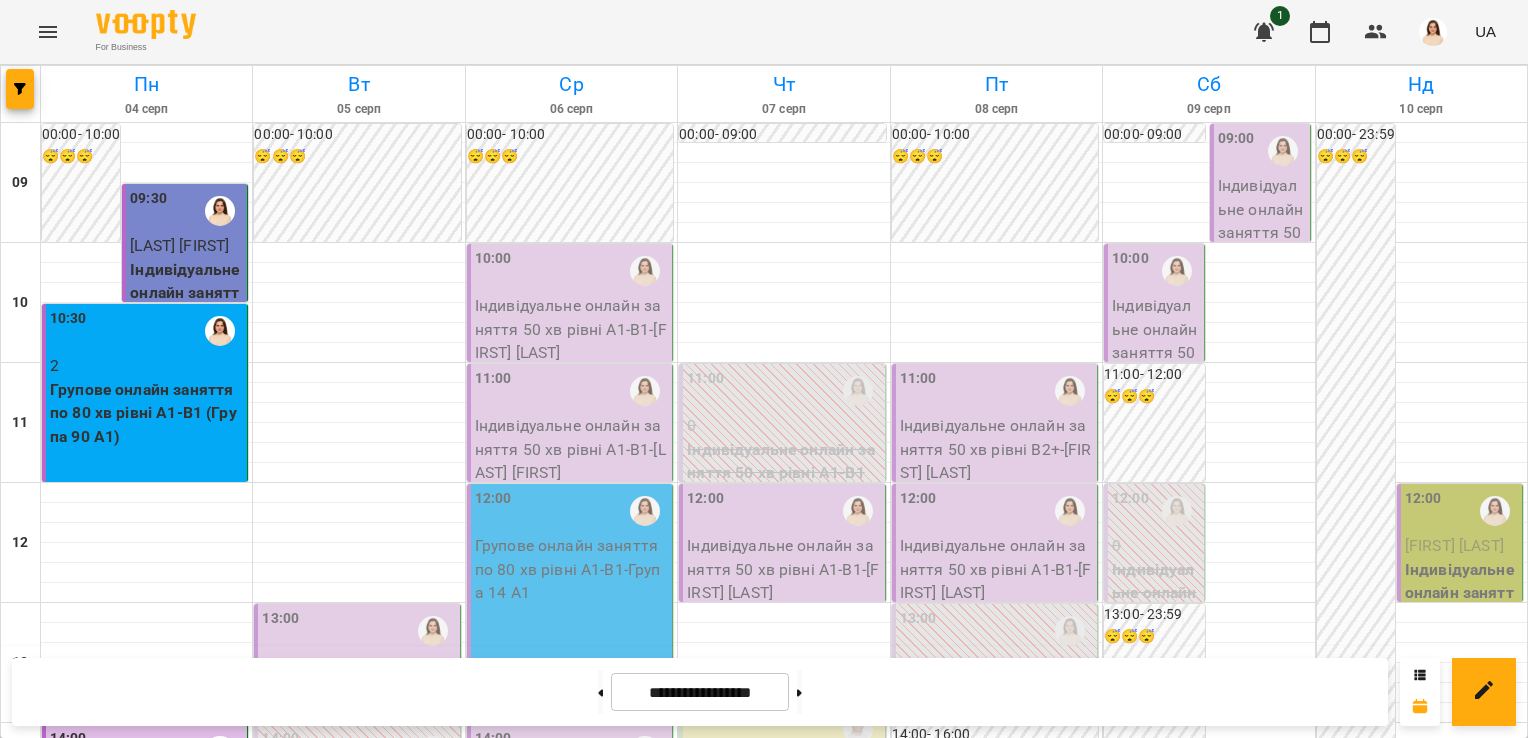 scroll, scrollTop: 481, scrollLeft: 0, axis: vertical 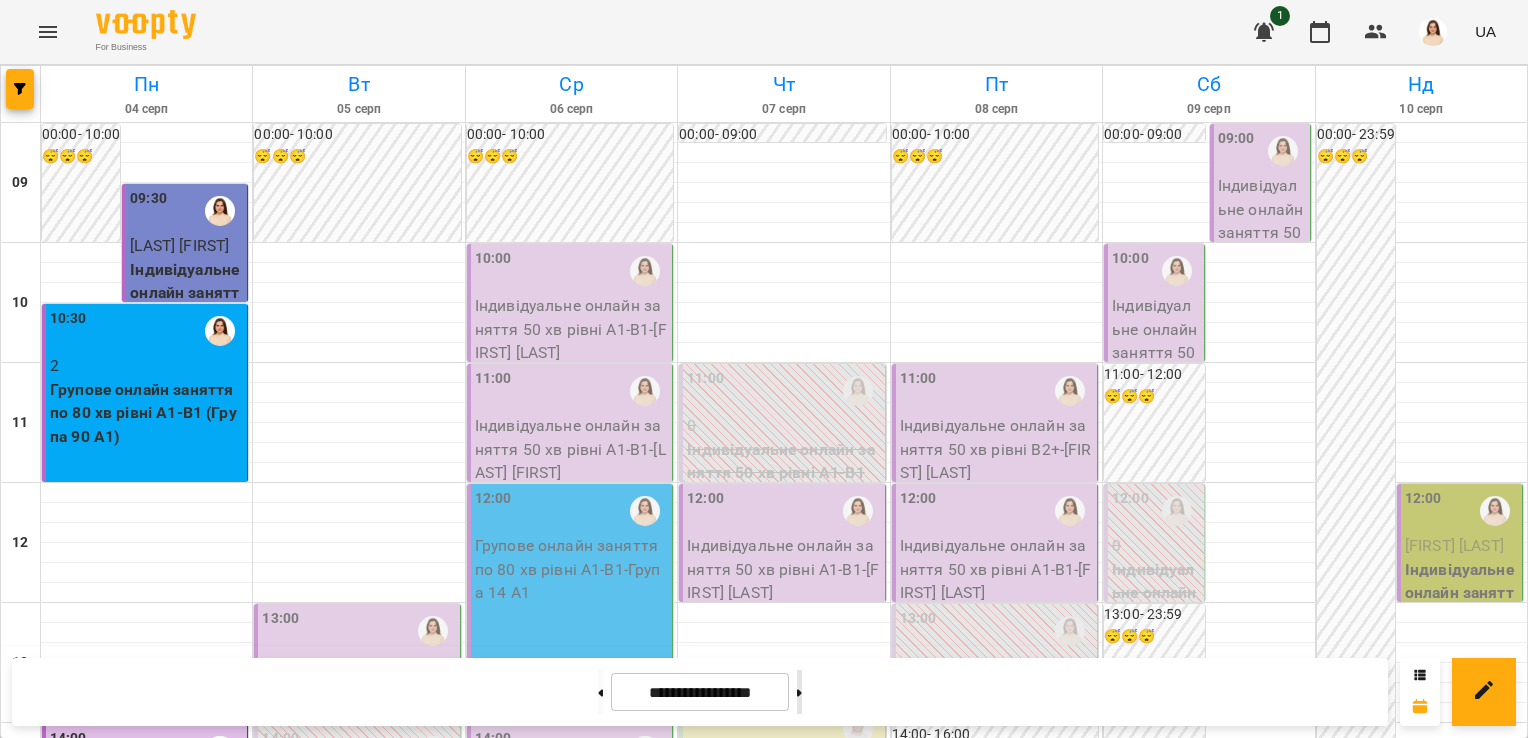 click at bounding box center (799, 692) 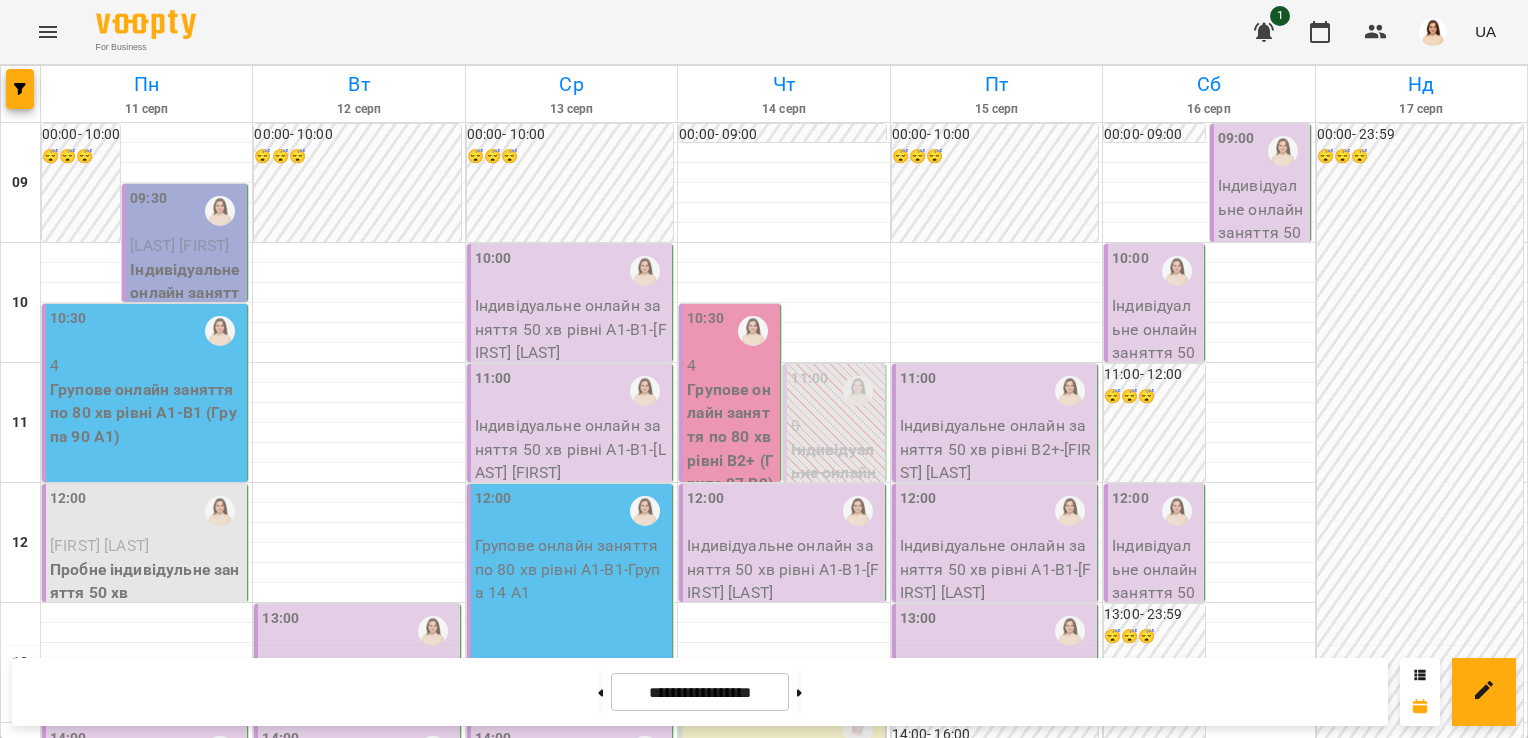 scroll, scrollTop: 1114, scrollLeft: 0, axis: vertical 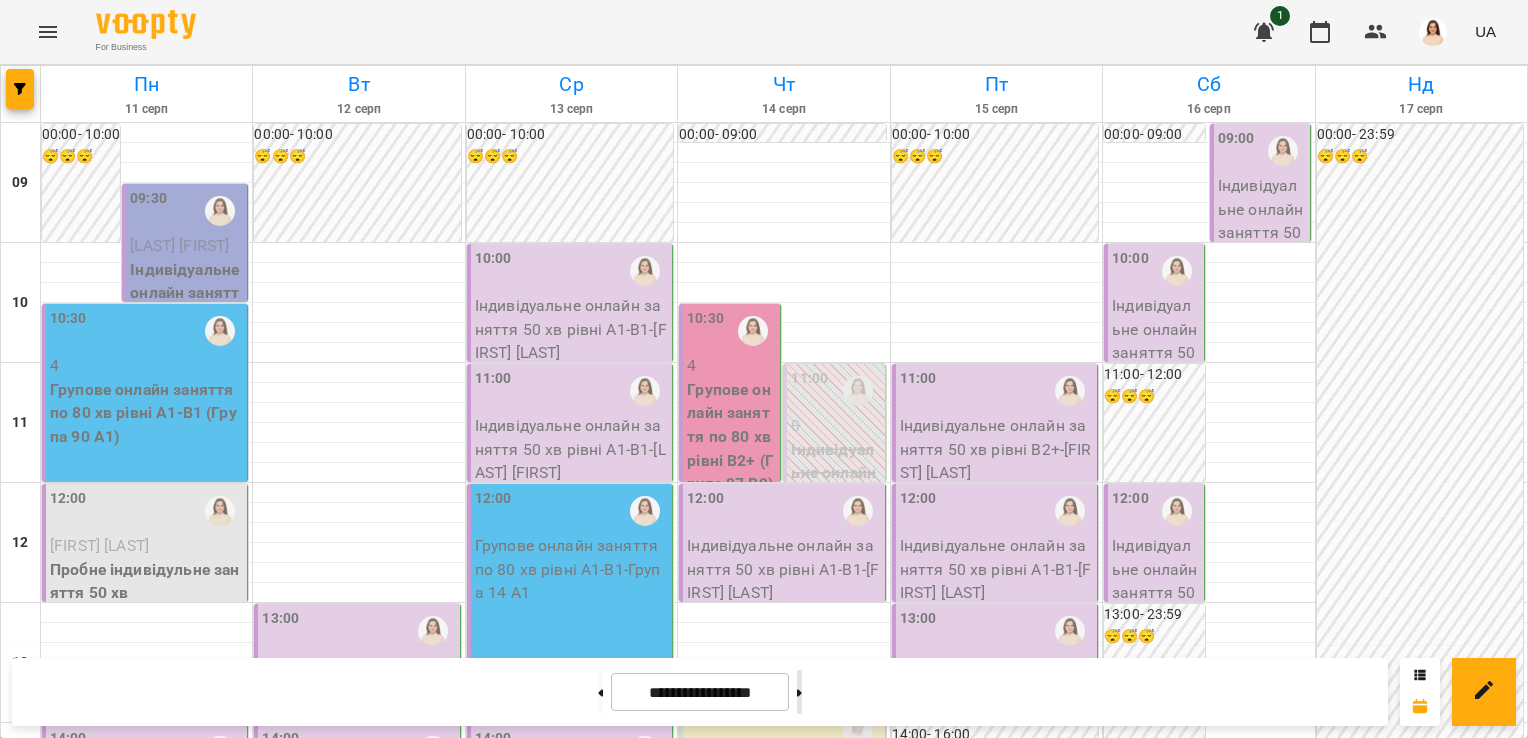 click at bounding box center (799, 692) 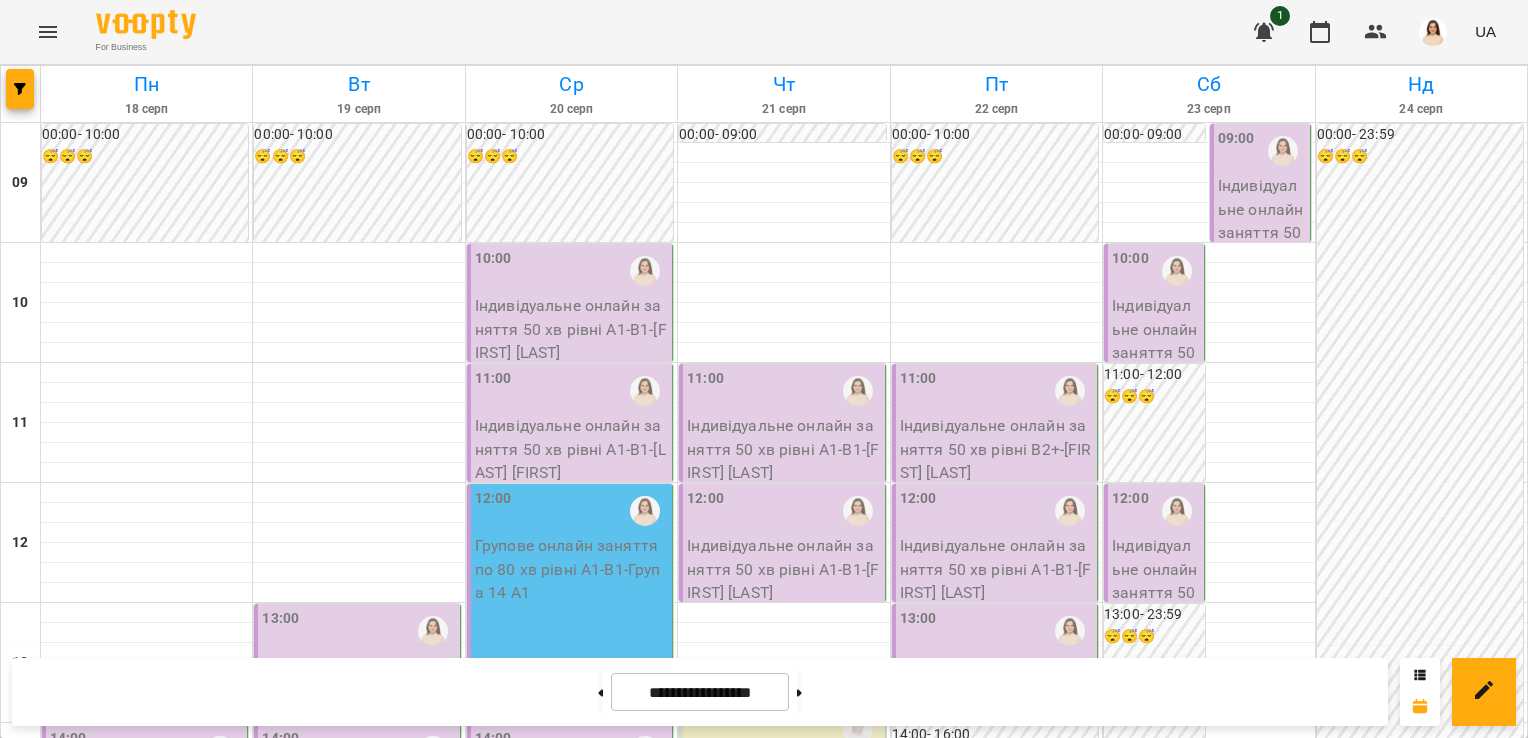 scroll, scrollTop: 1154, scrollLeft: 0, axis: vertical 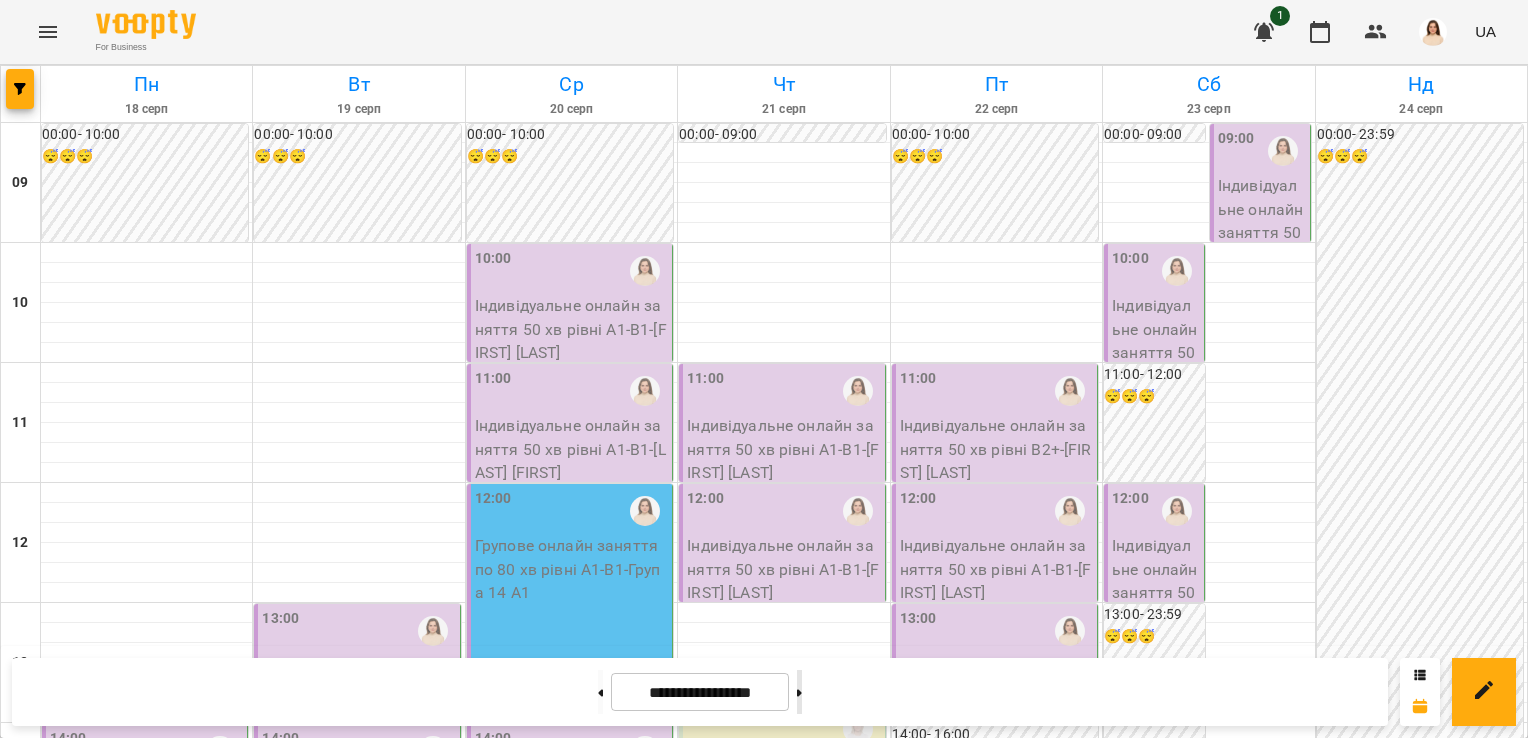 click at bounding box center (799, 692) 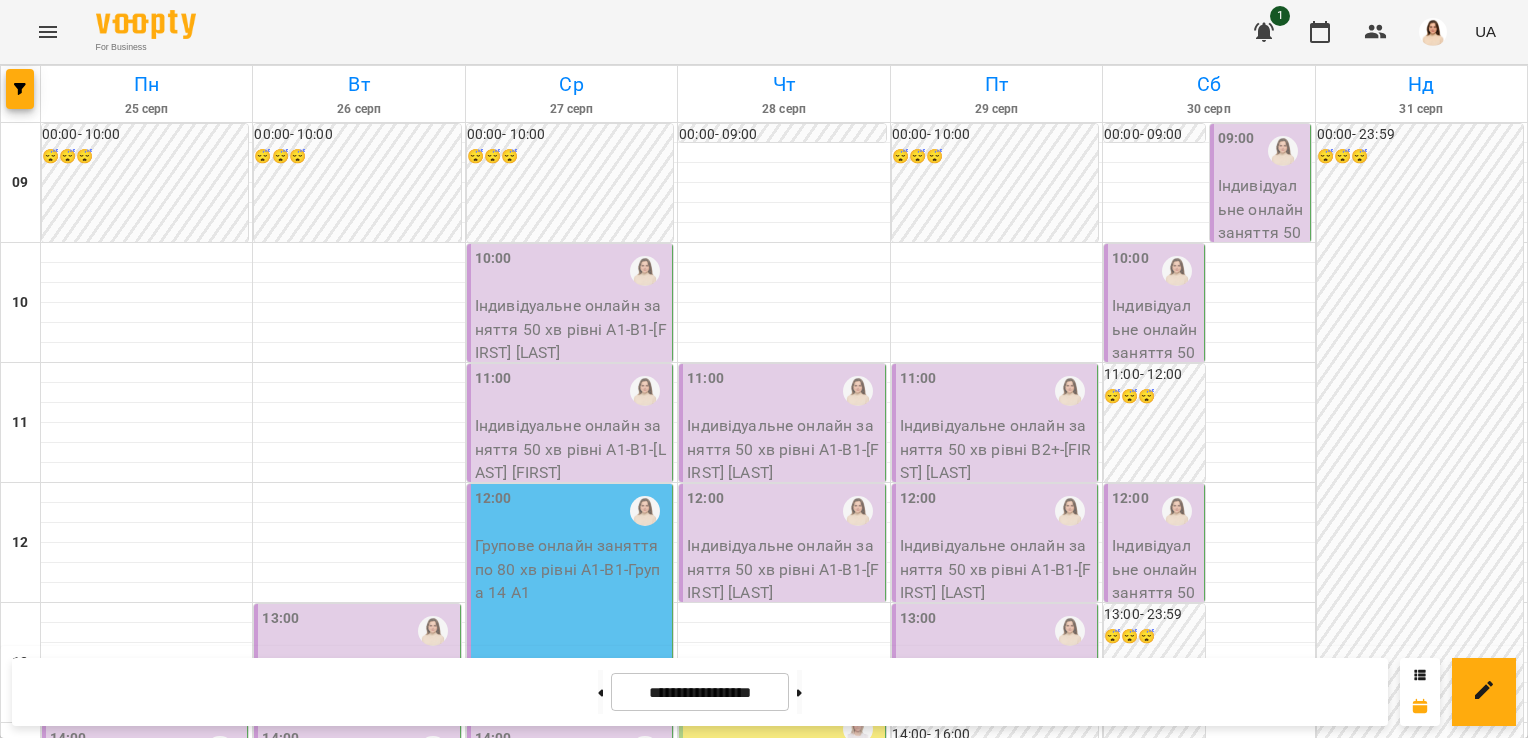 scroll, scrollTop: 0, scrollLeft: 0, axis: both 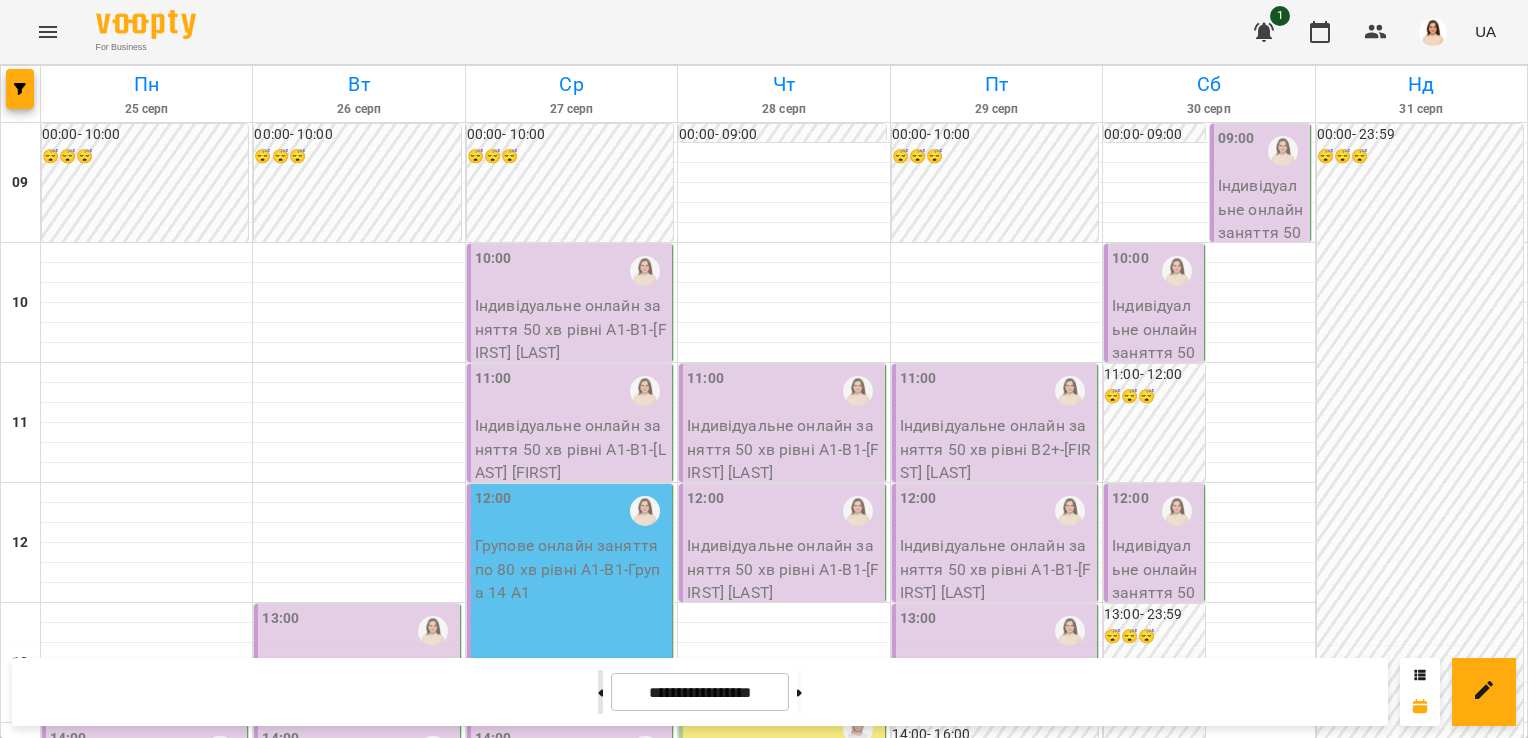 click at bounding box center (600, 692) 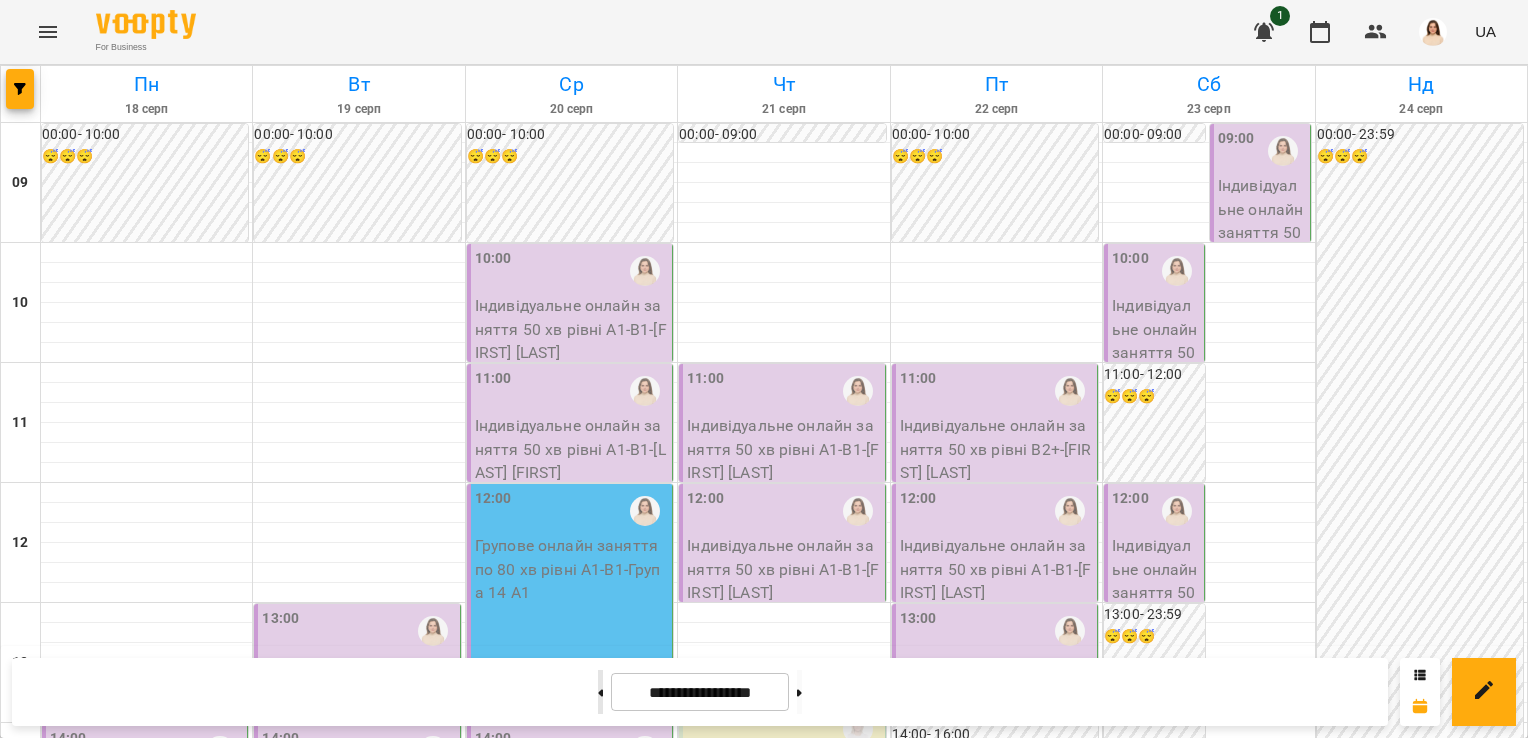 click at bounding box center (600, 692) 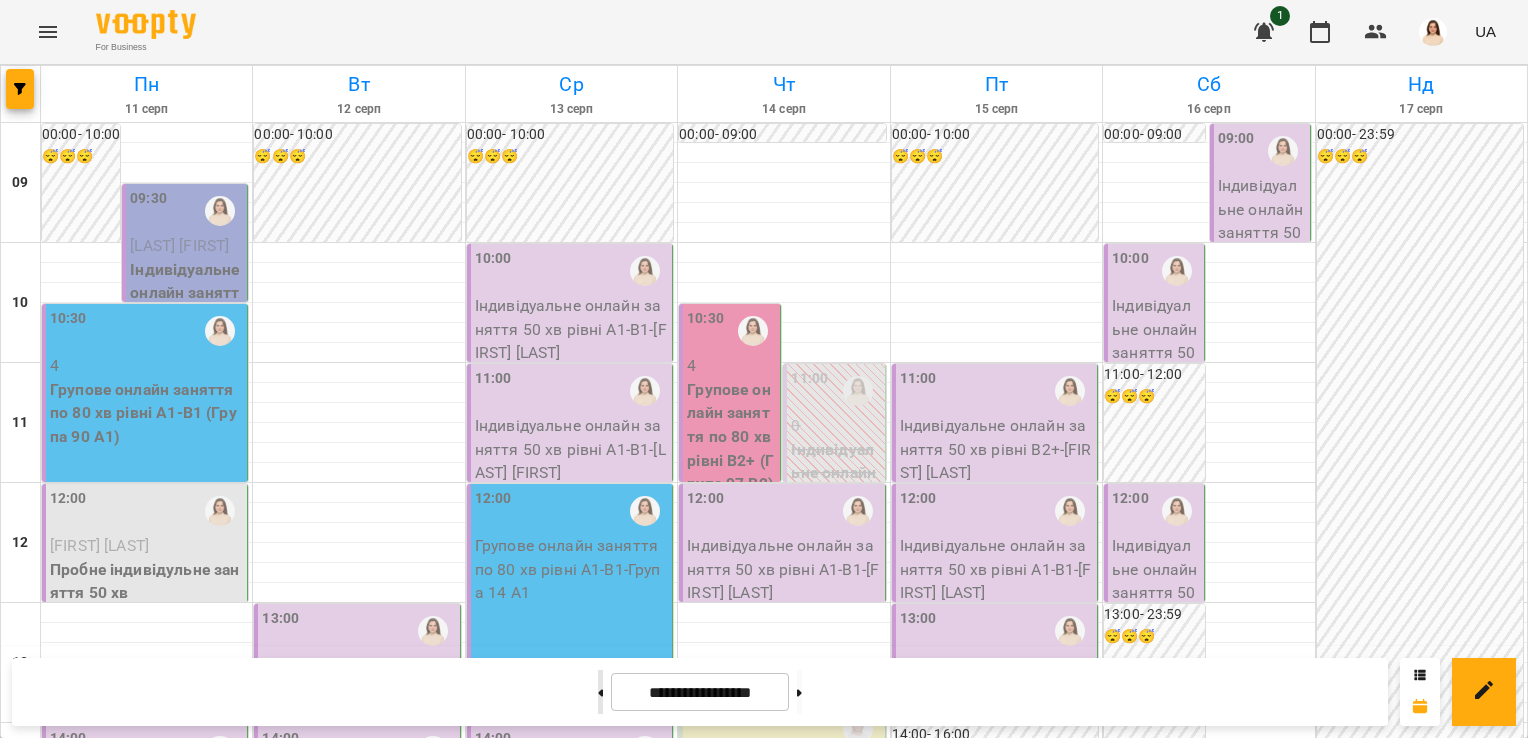 click at bounding box center (600, 692) 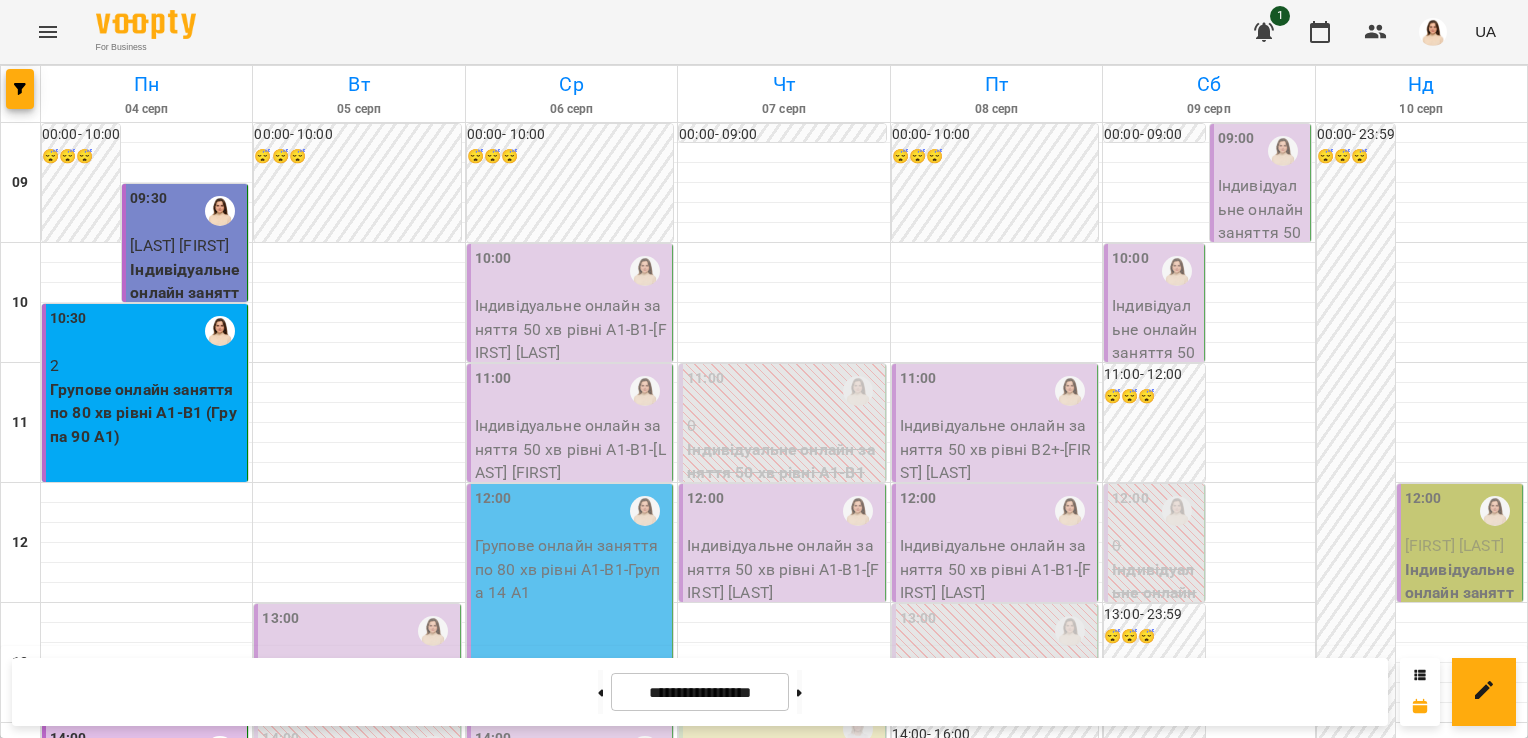 scroll, scrollTop: 1154, scrollLeft: 0, axis: vertical 